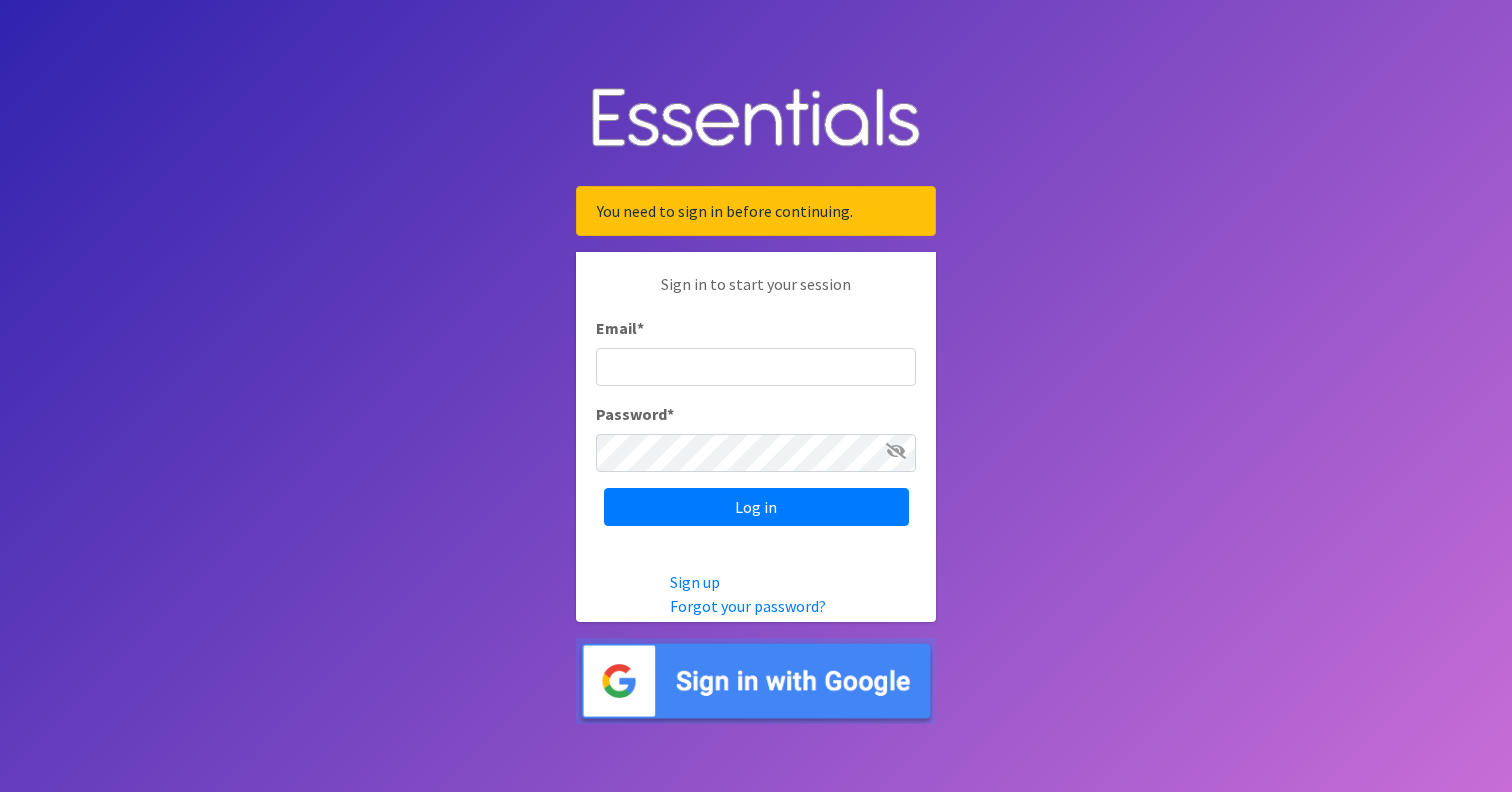 scroll, scrollTop: 0, scrollLeft: 0, axis: both 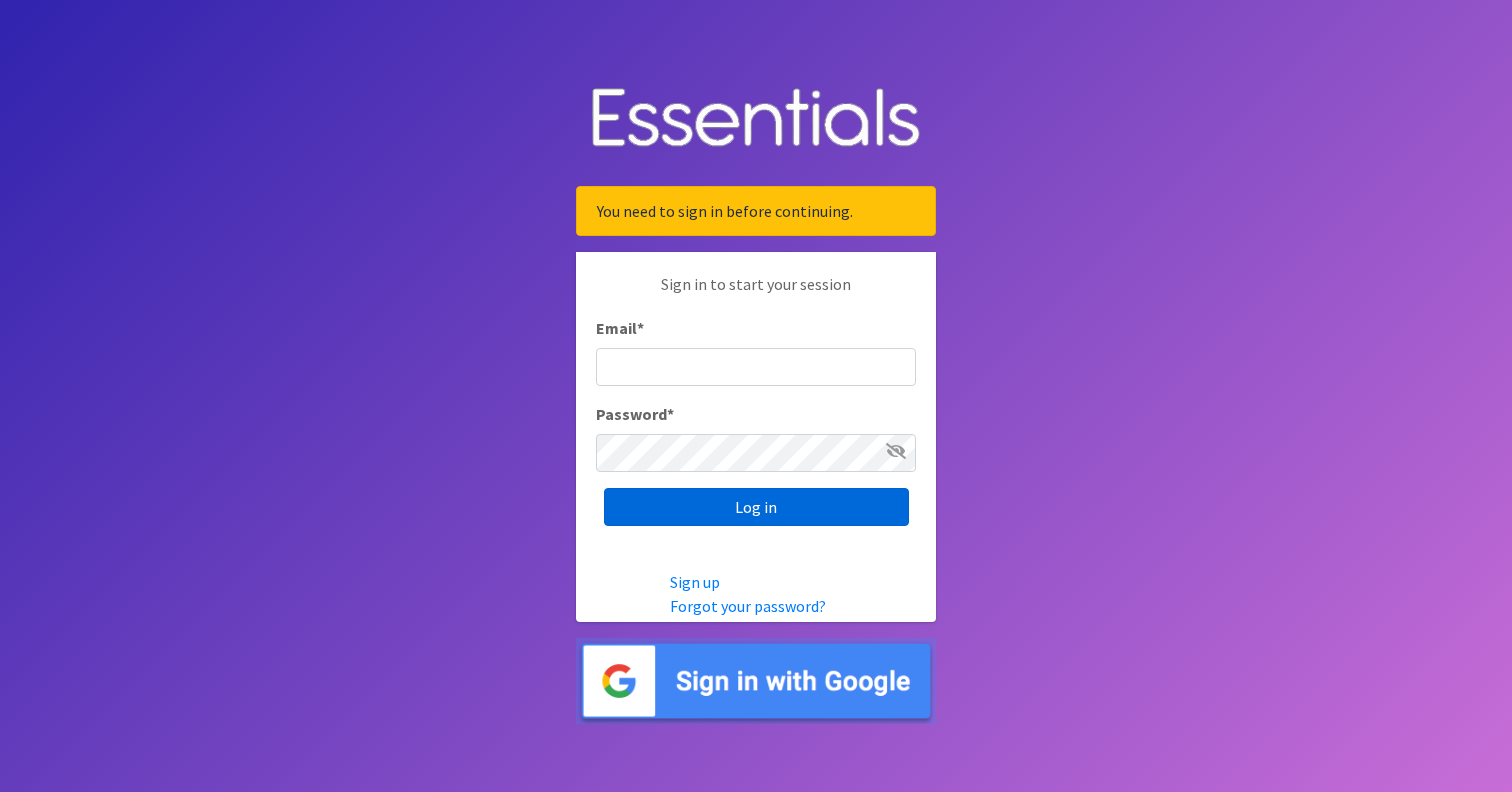 type on "kylie.mills44@gmail.com" 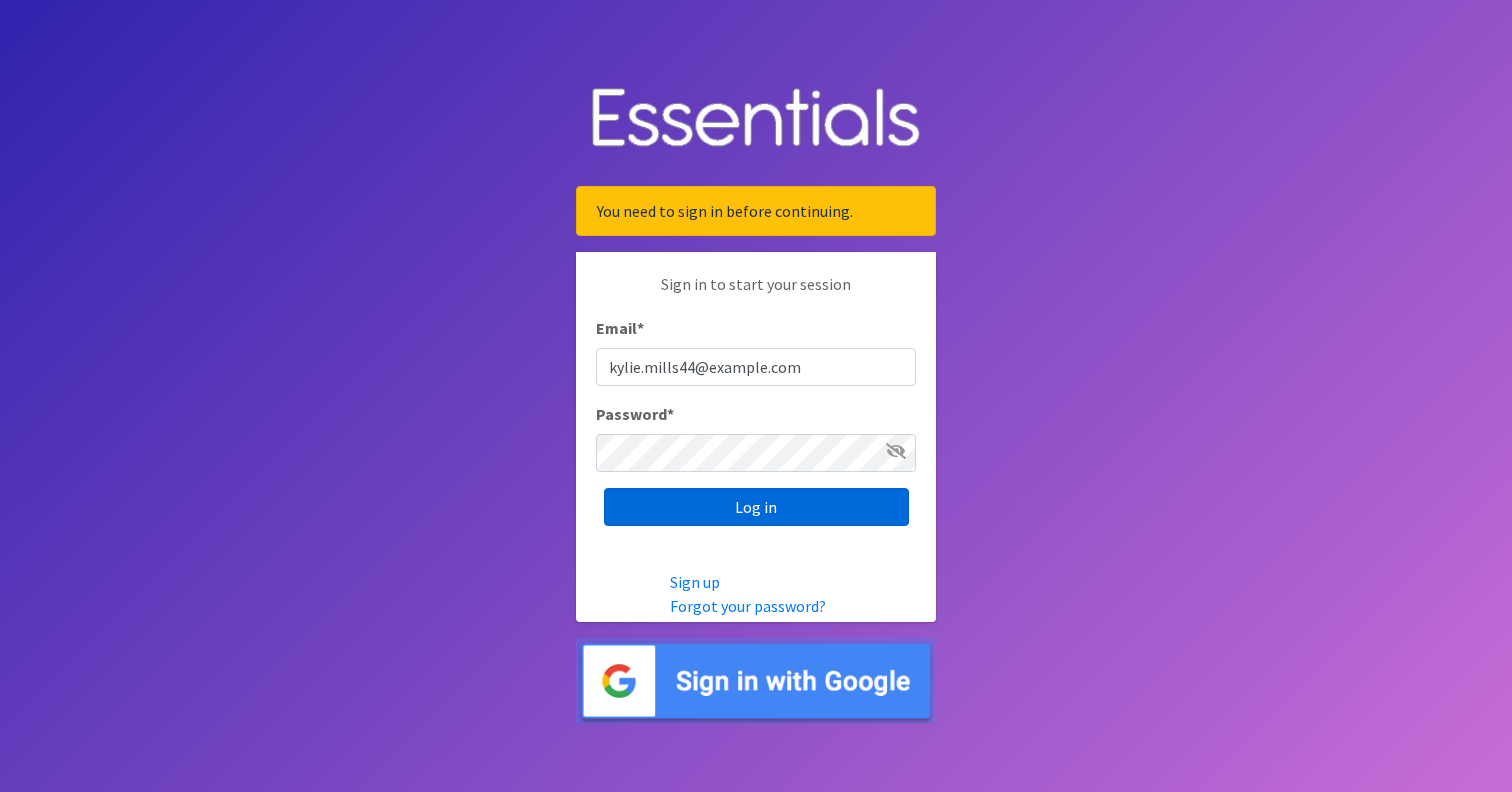 click on "Log in" at bounding box center [756, 507] 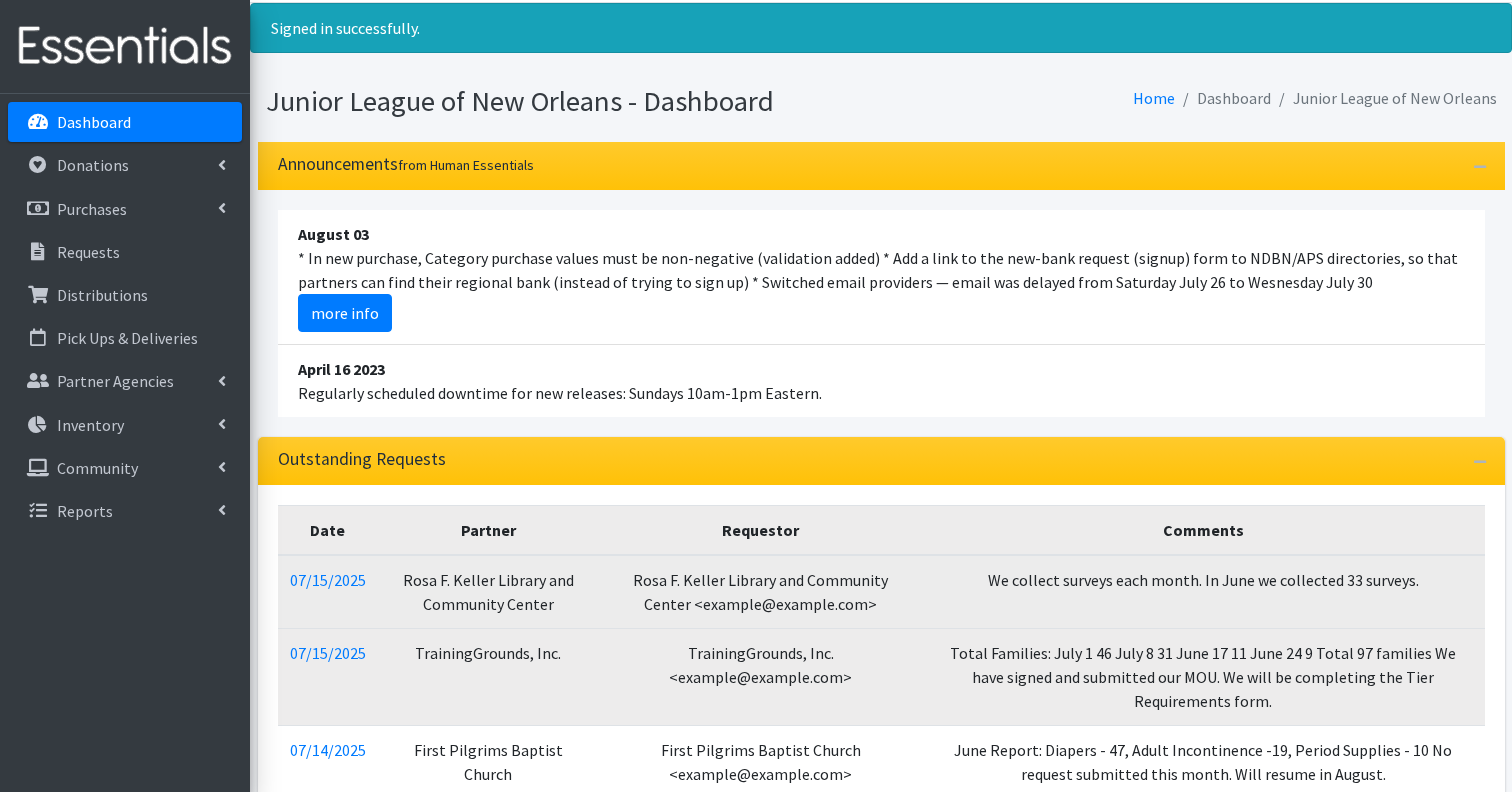 scroll, scrollTop: 0, scrollLeft: 0, axis: both 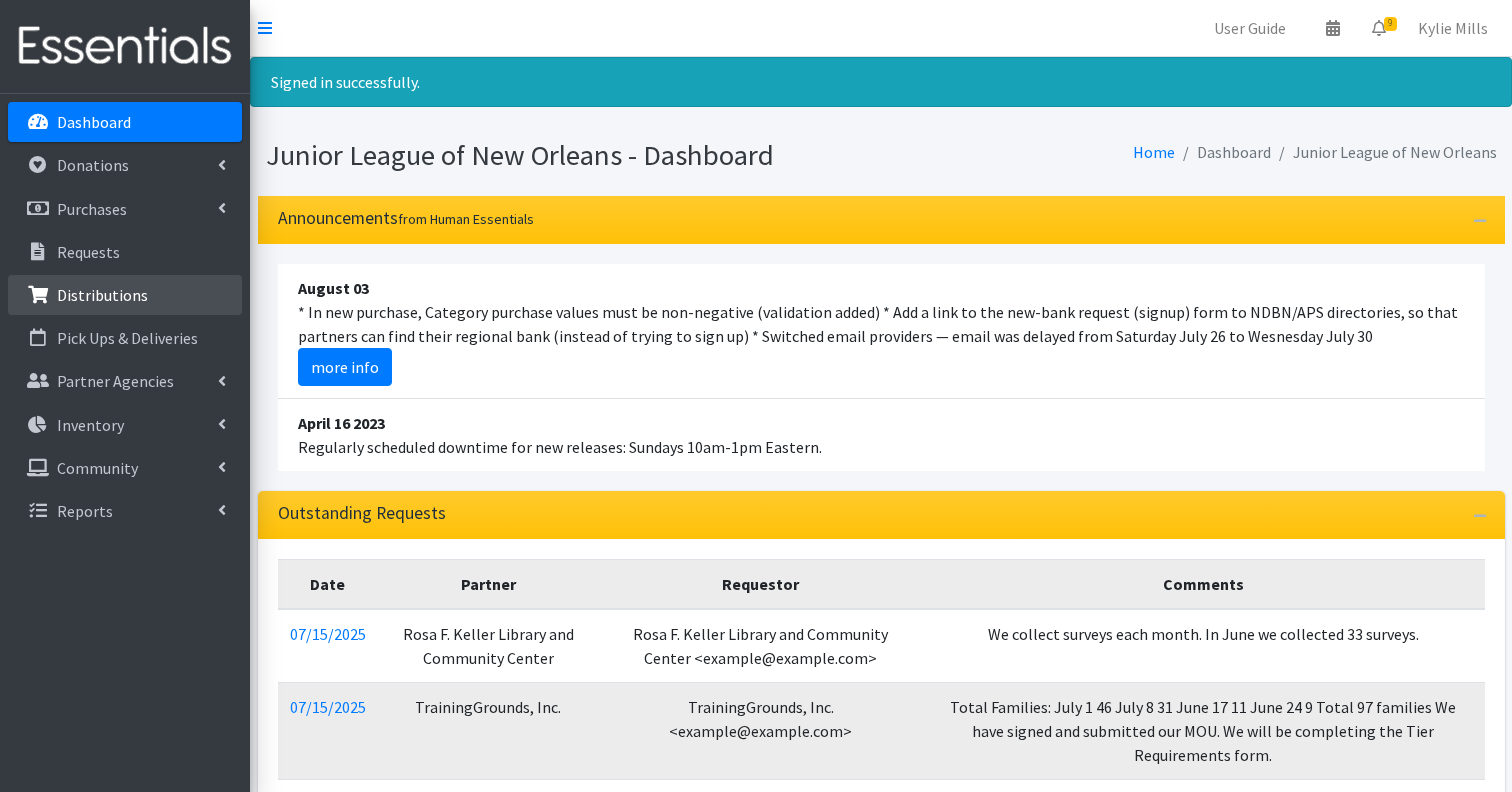 click on "Distributions" at bounding box center (125, 295) 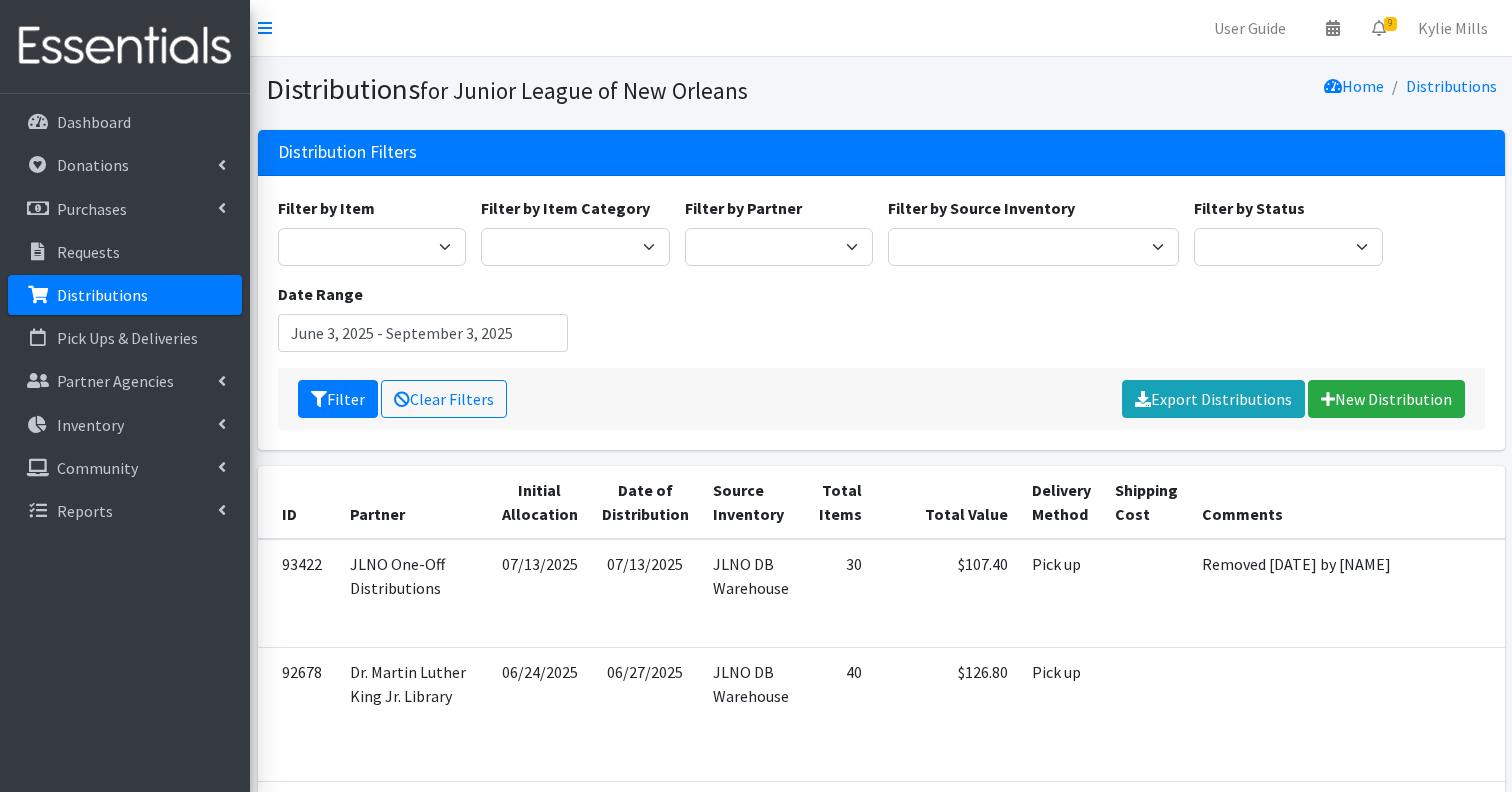 scroll, scrollTop: 0, scrollLeft: 0, axis: both 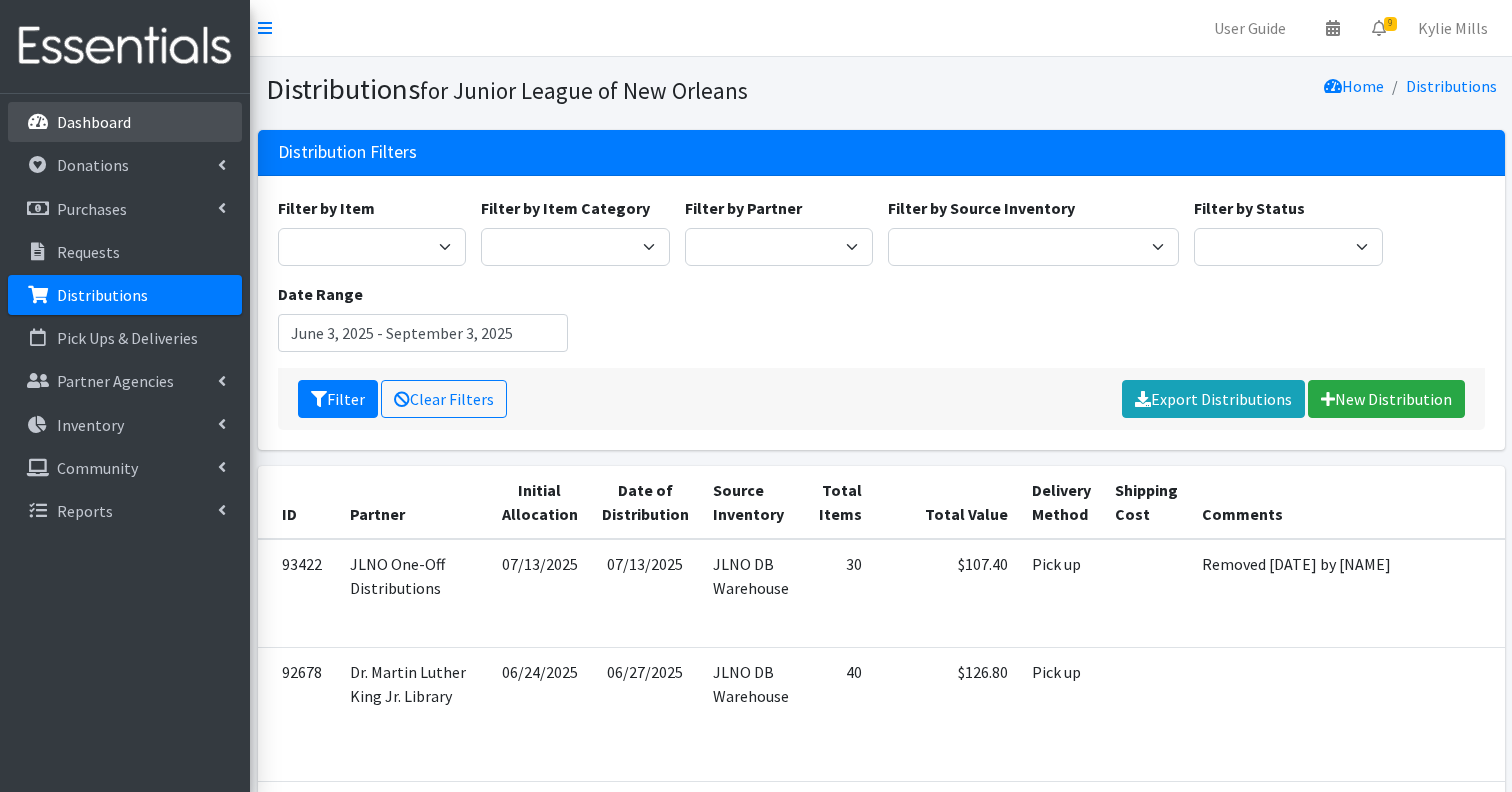 click on "Dashboard" at bounding box center (125, 122) 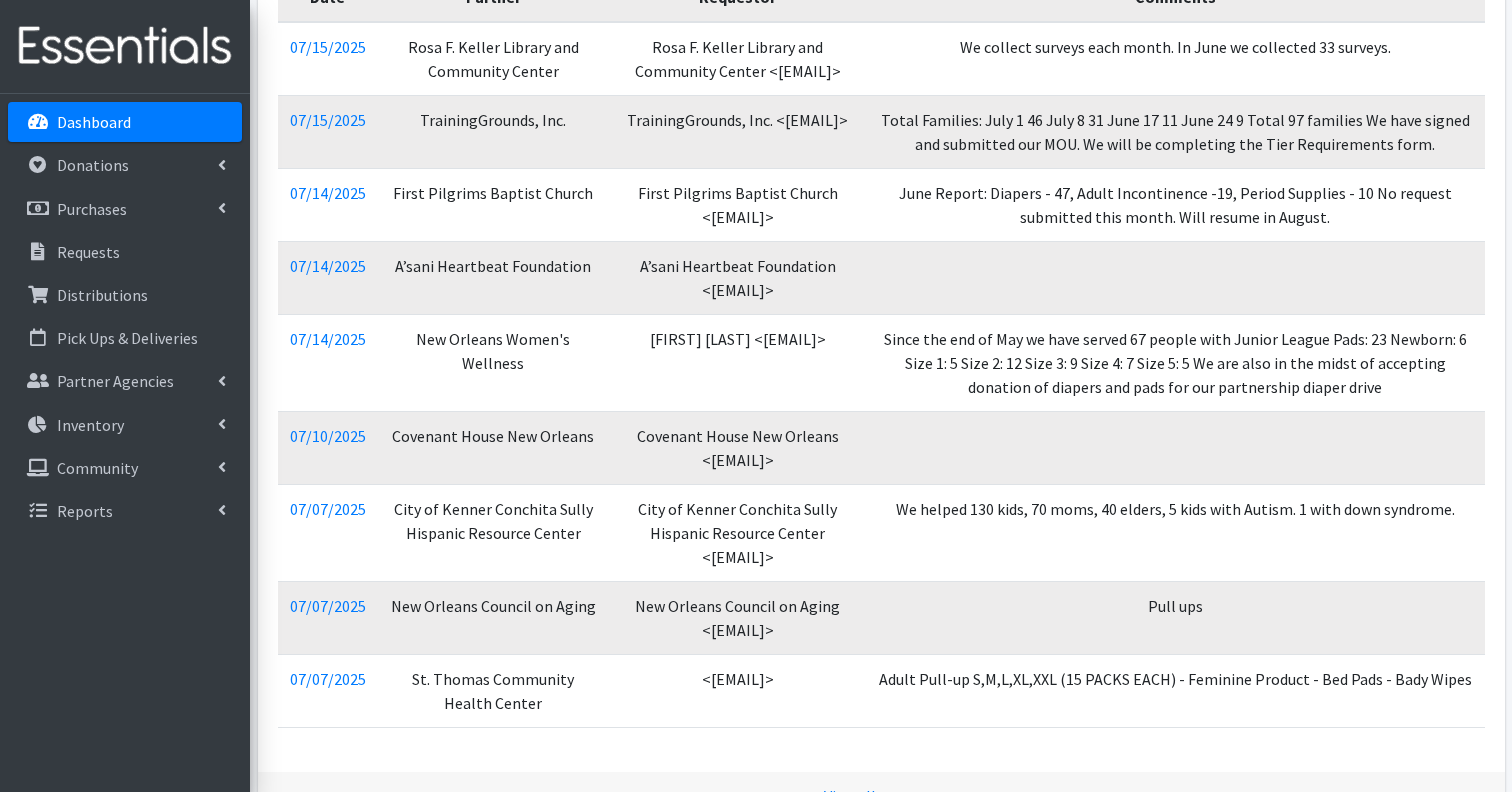 scroll, scrollTop: 651, scrollLeft: 0, axis: vertical 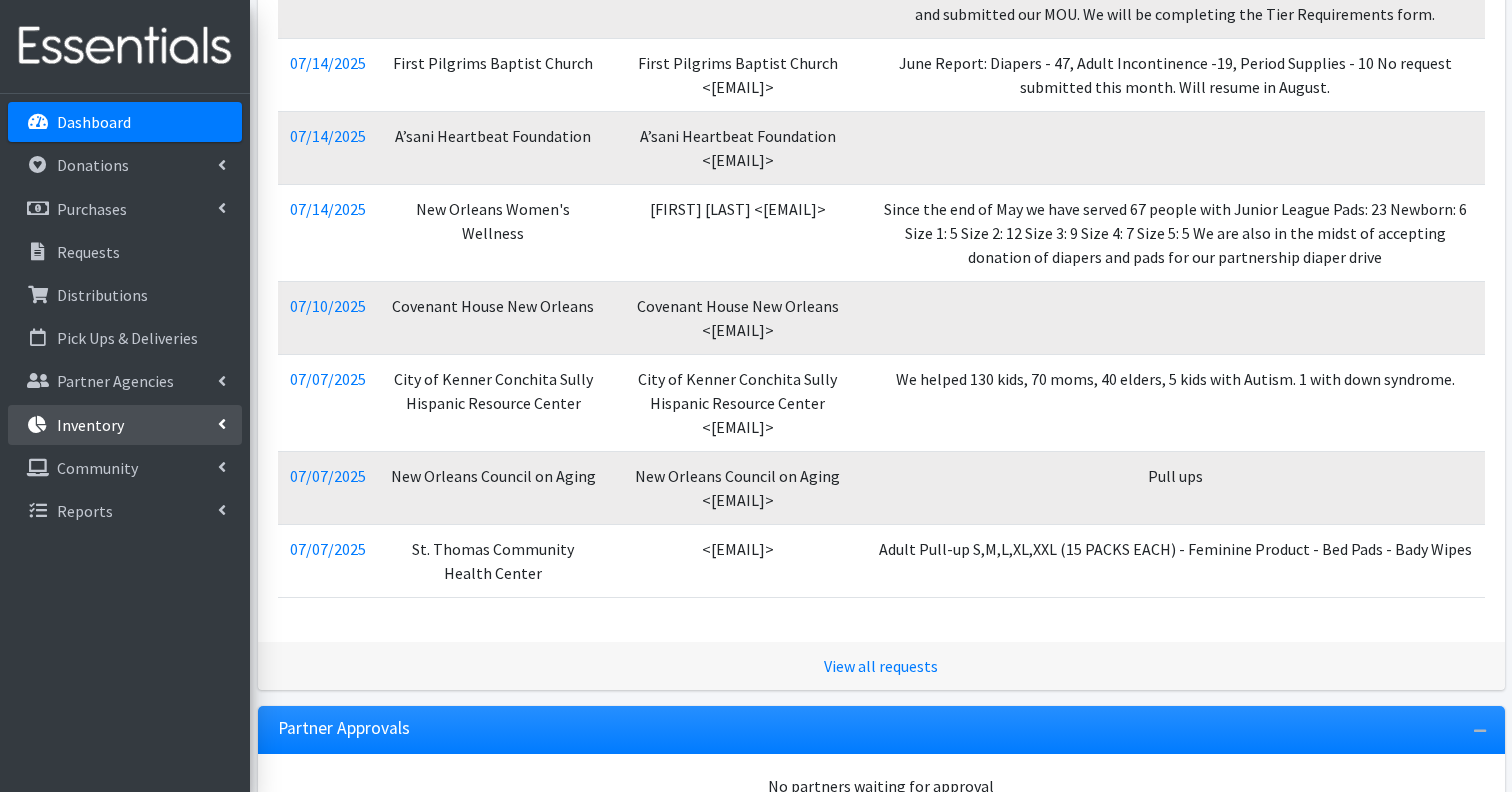 click on "Inventory" at bounding box center (125, 425) 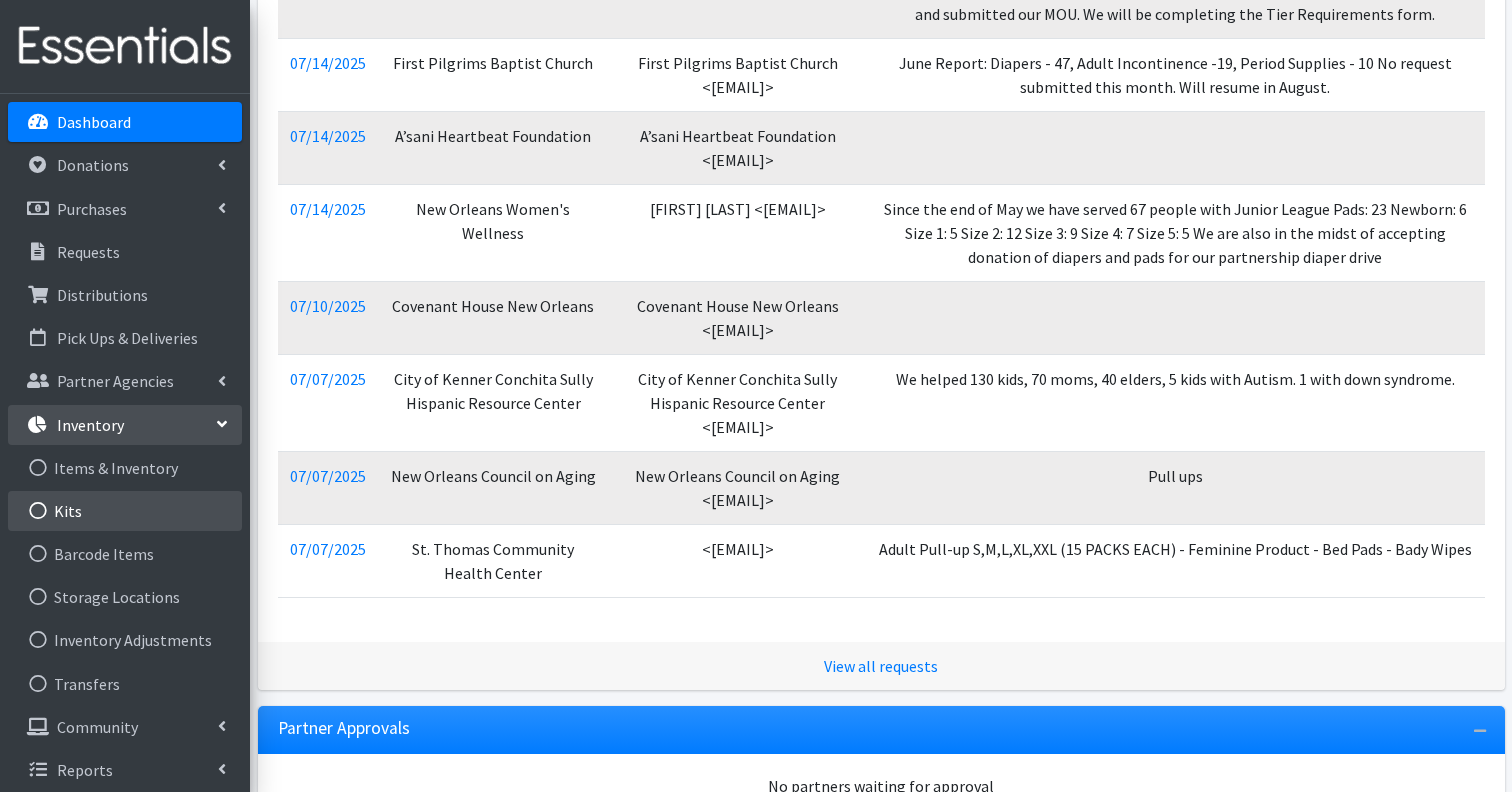 click at bounding box center [38, 511] 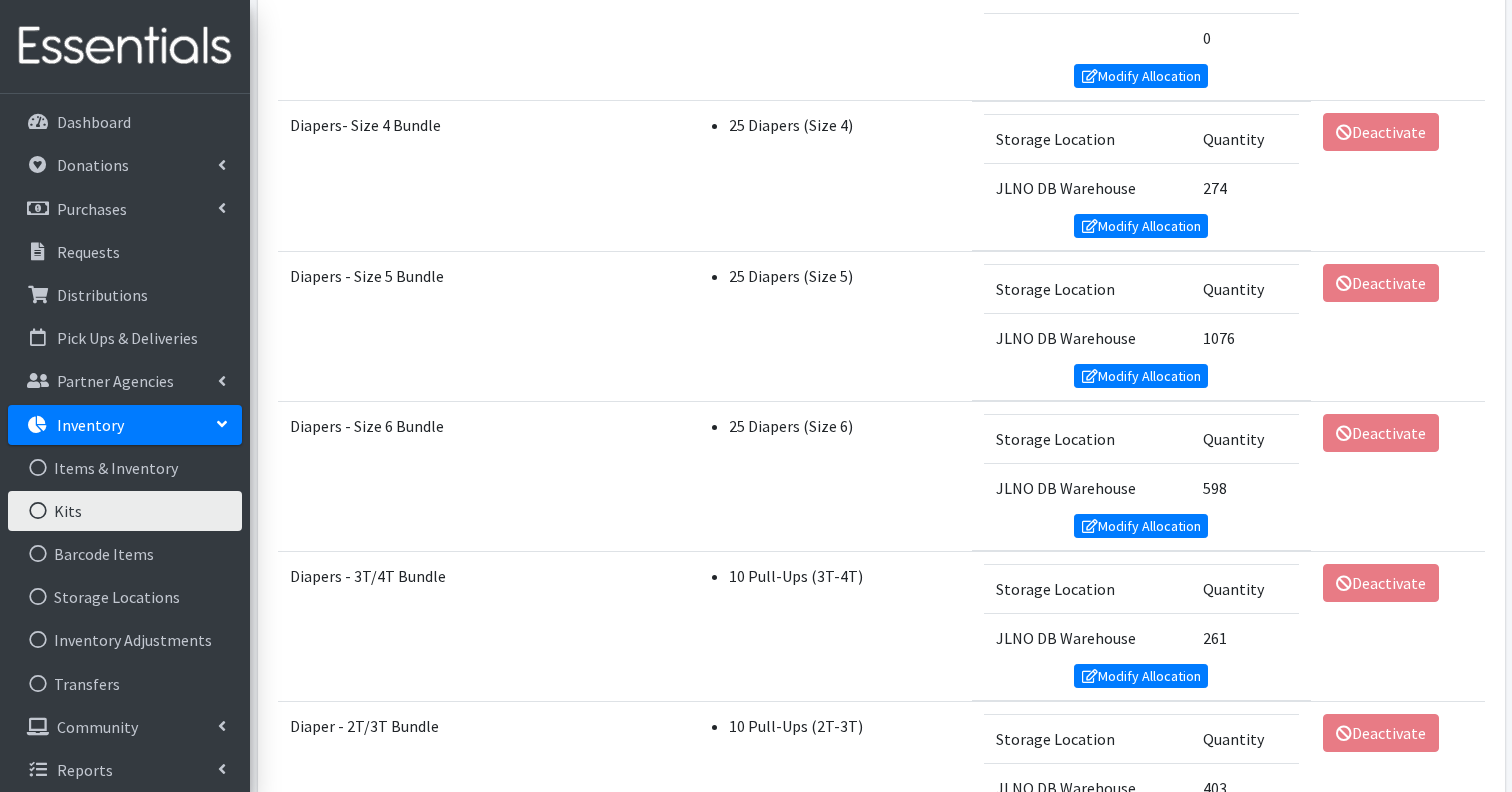 scroll, scrollTop: 965, scrollLeft: 0, axis: vertical 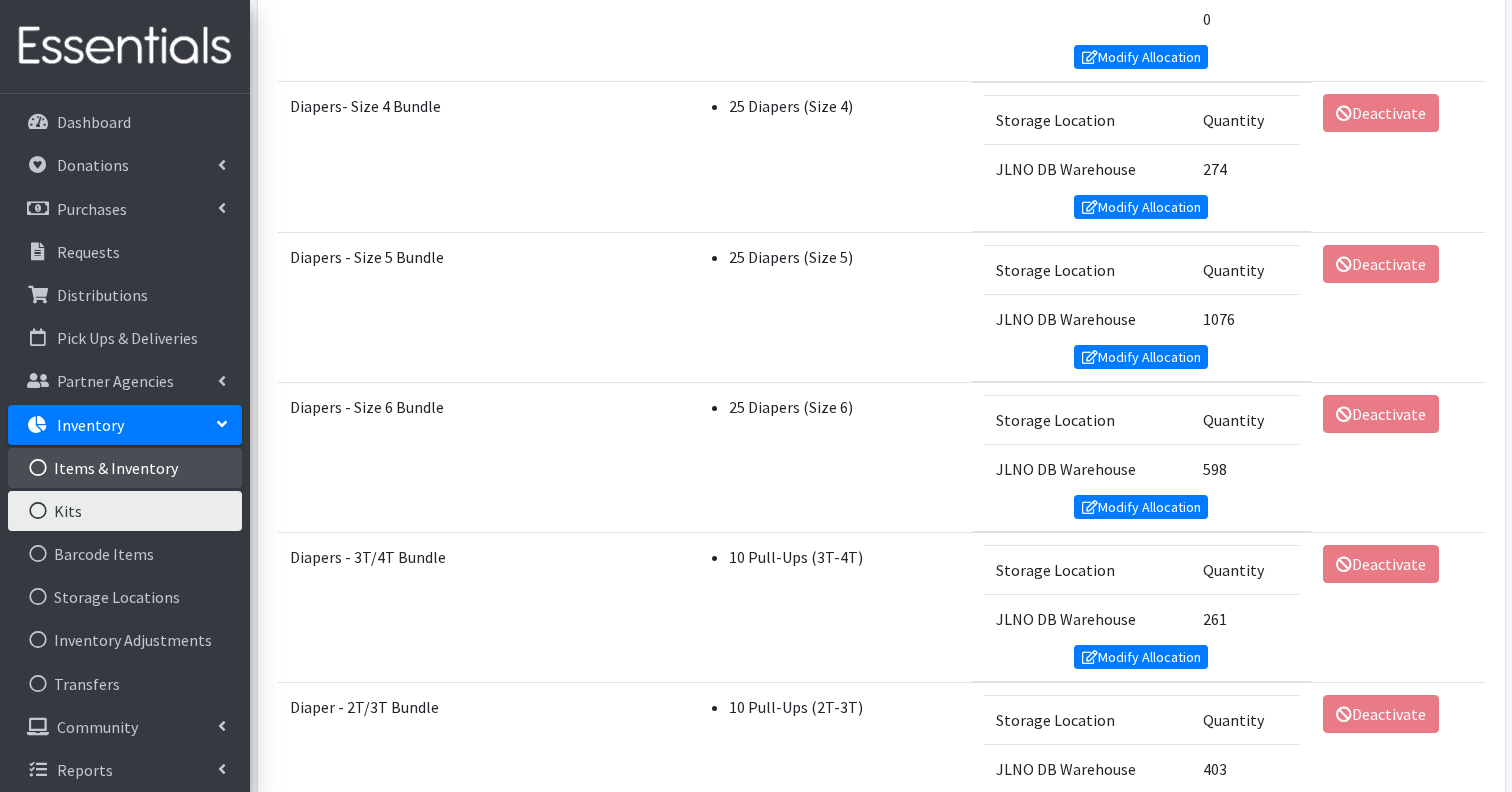 click on "Items & Inventory" at bounding box center [125, 468] 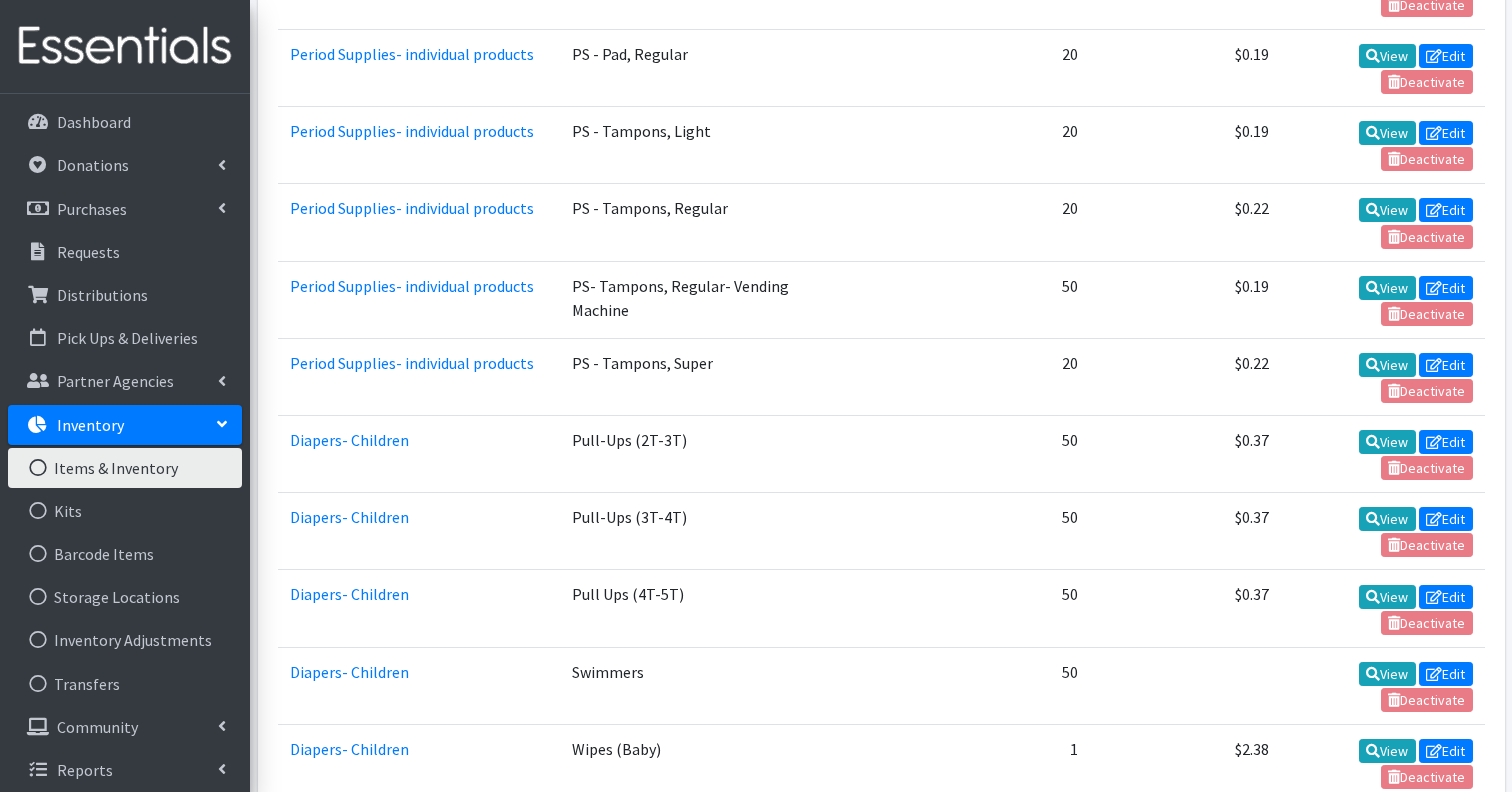 scroll, scrollTop: 4308, scrollLeft: 0, axis: vertical 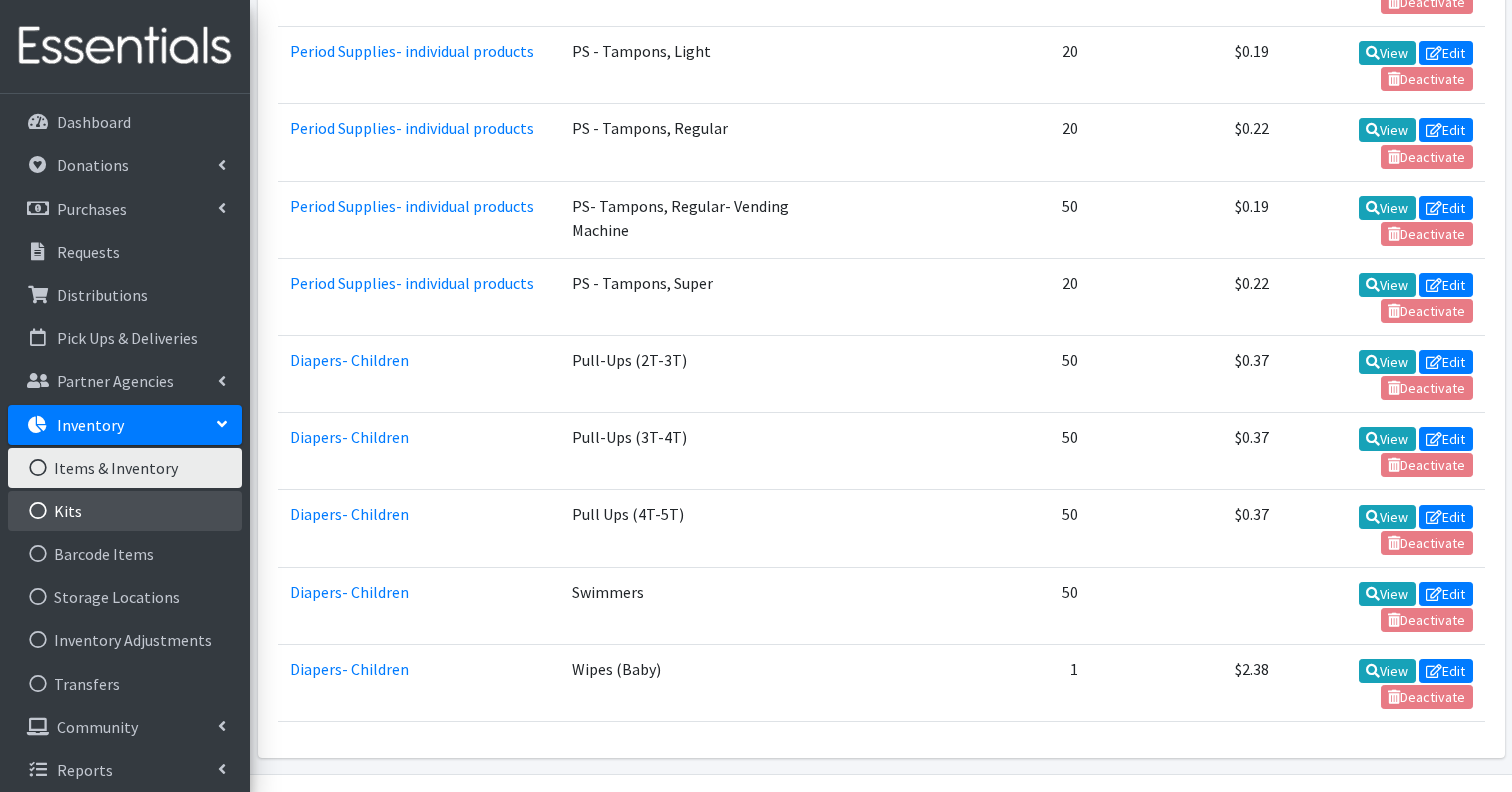 click on "Kits" at bounding box center [125, 511] 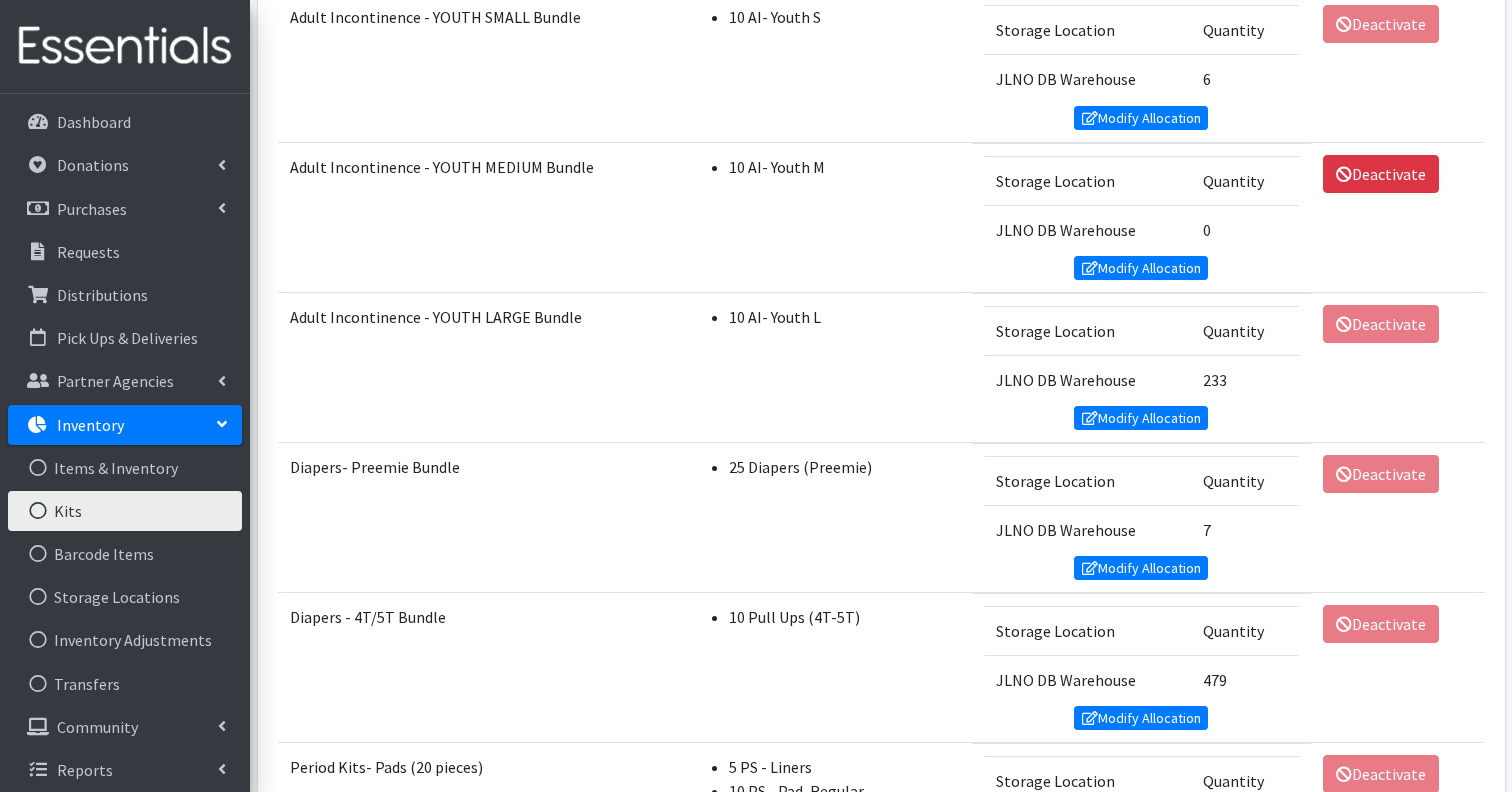 scroll, scrollTop: 2995, scrollLeft: 0, axis: vertical 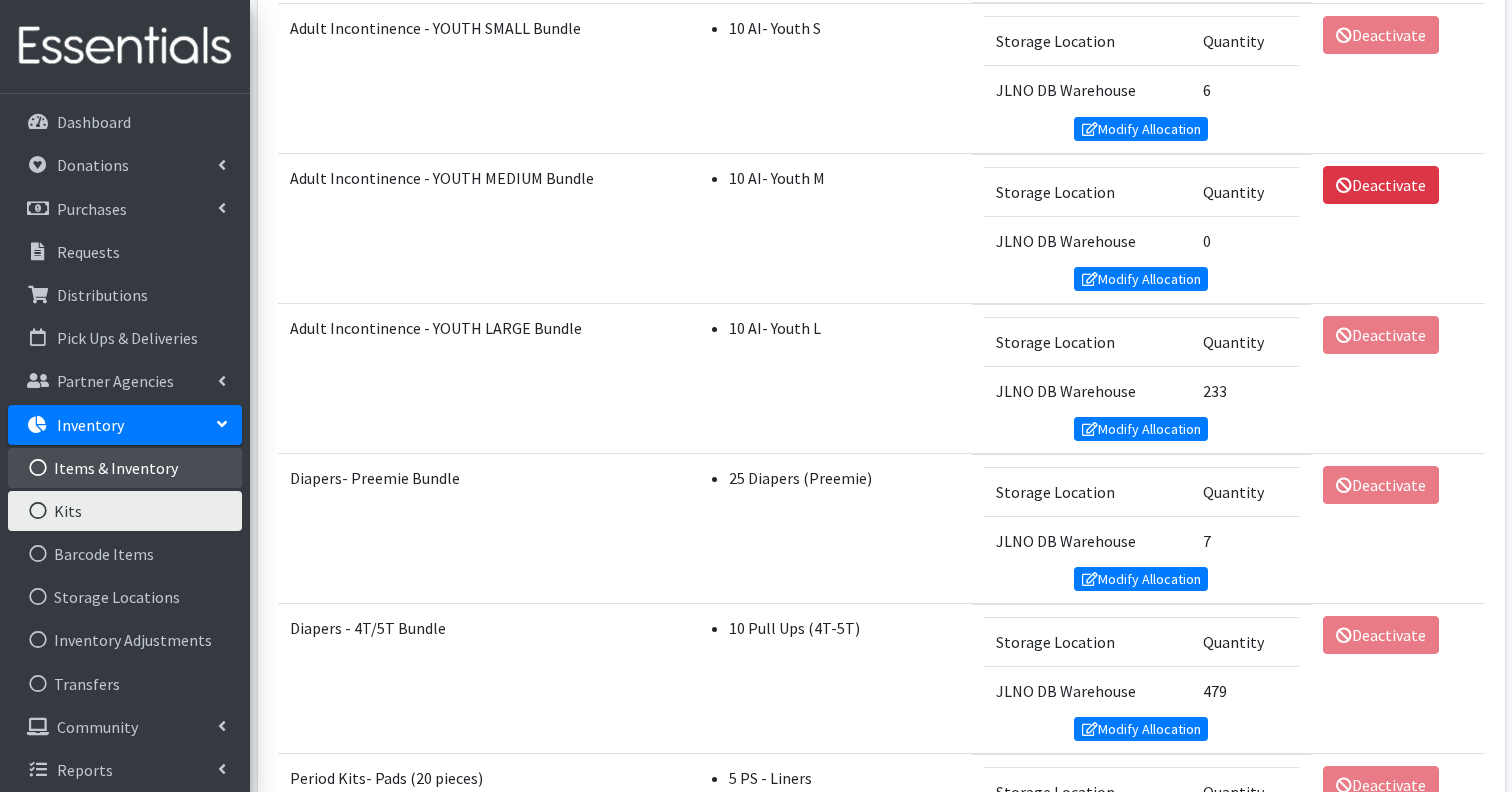 click on "Items & Inventory" at bounding box center (125, 468) 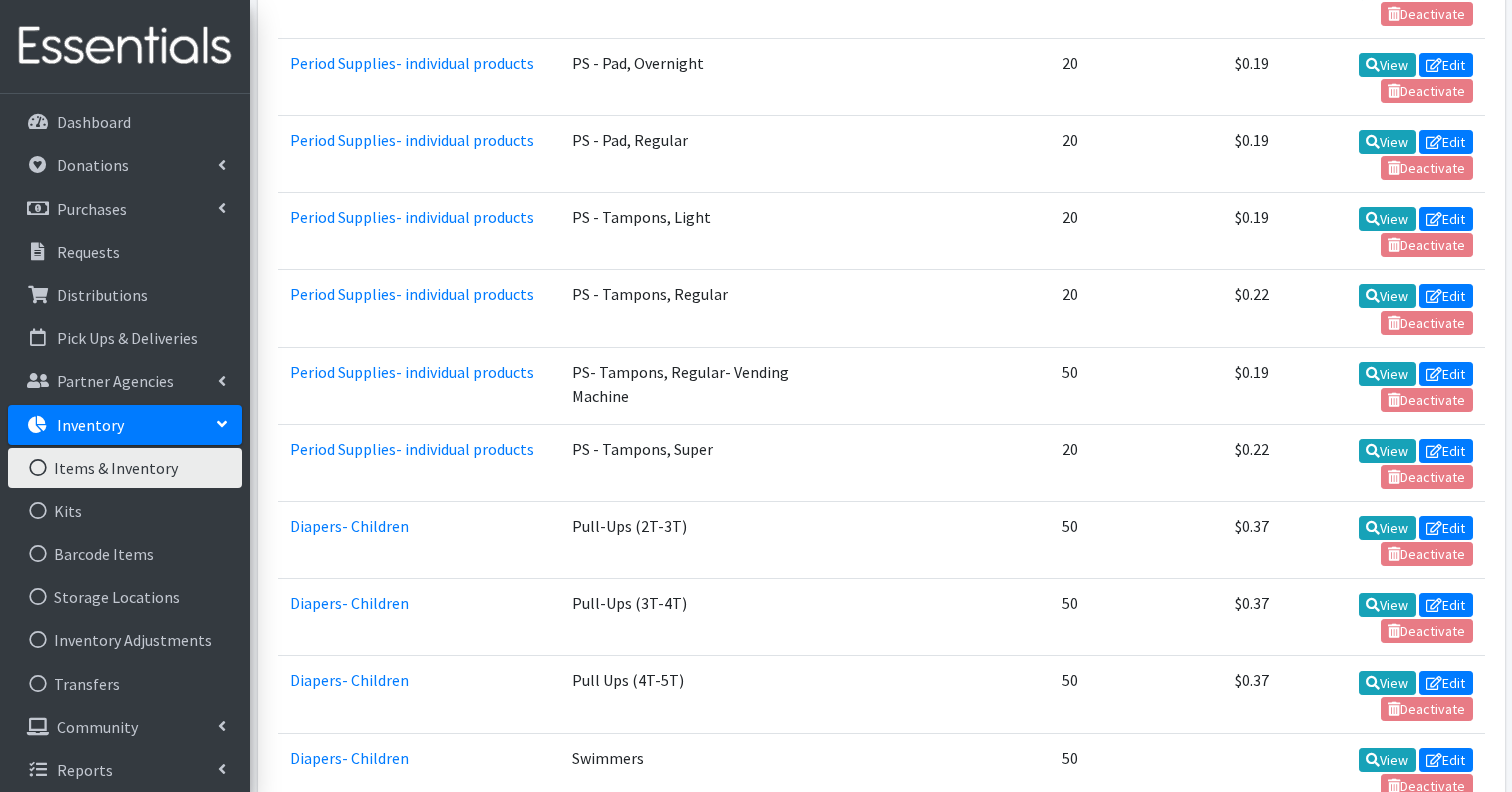 scroll, scrollTop: 4129, scrollLeft: 0, axis: vertical 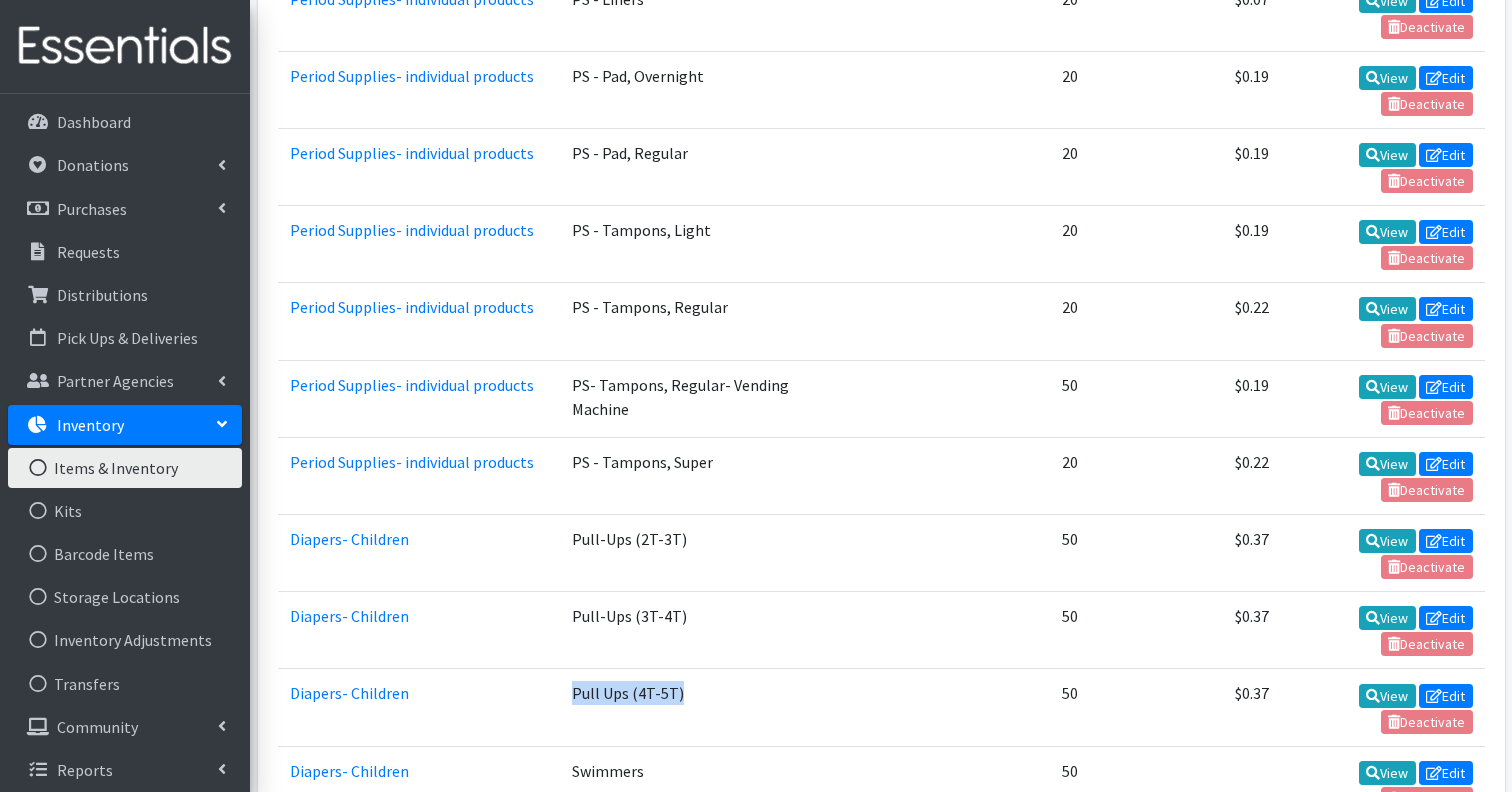 drag, startPoint x: 673, startPoint y: 641, endPoint x: 556, endPoint y: 638, distance: 117.03845 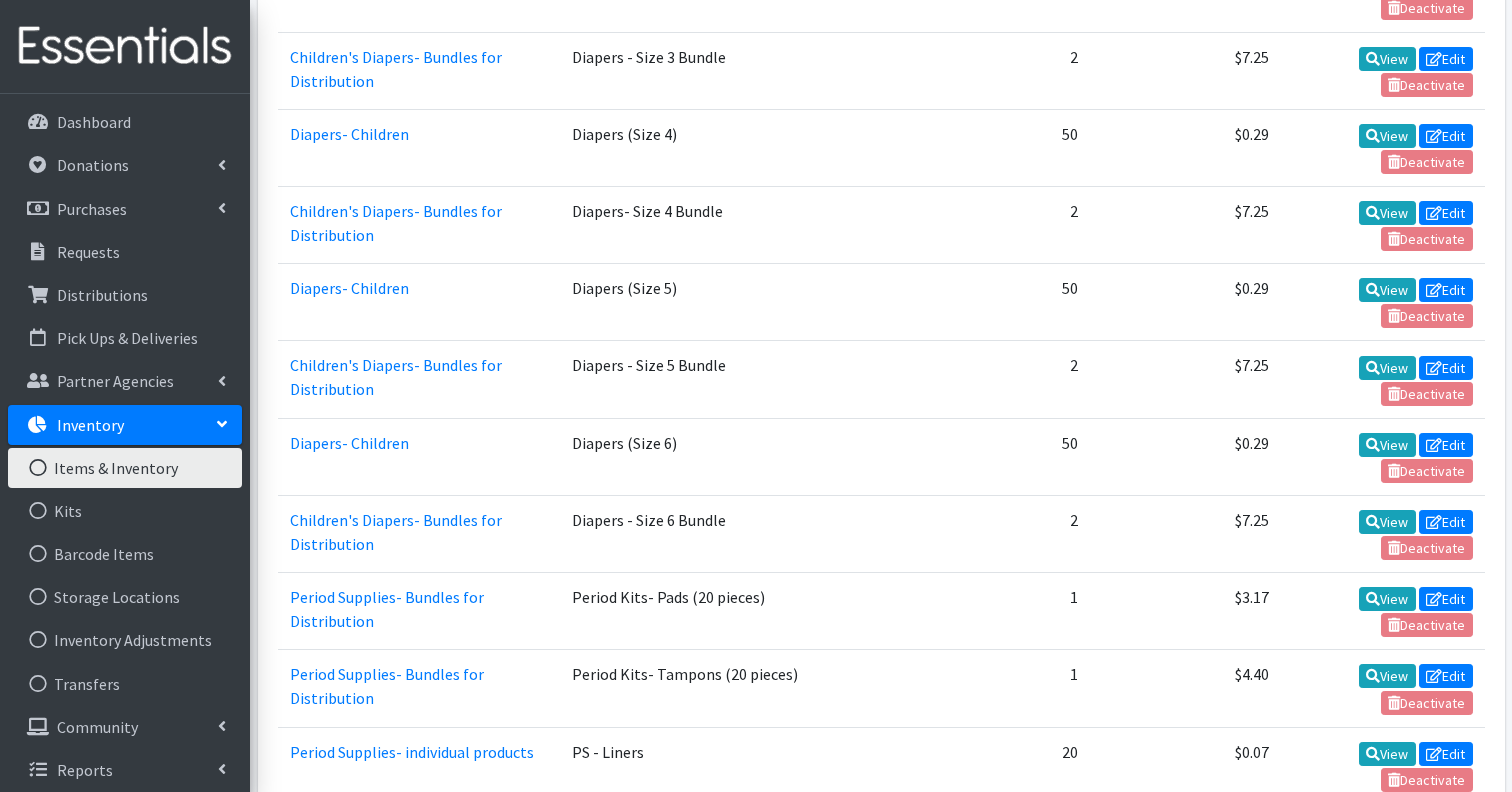 scroll, scrollTop: 3370, scrollLeft: 0, axis: vertical 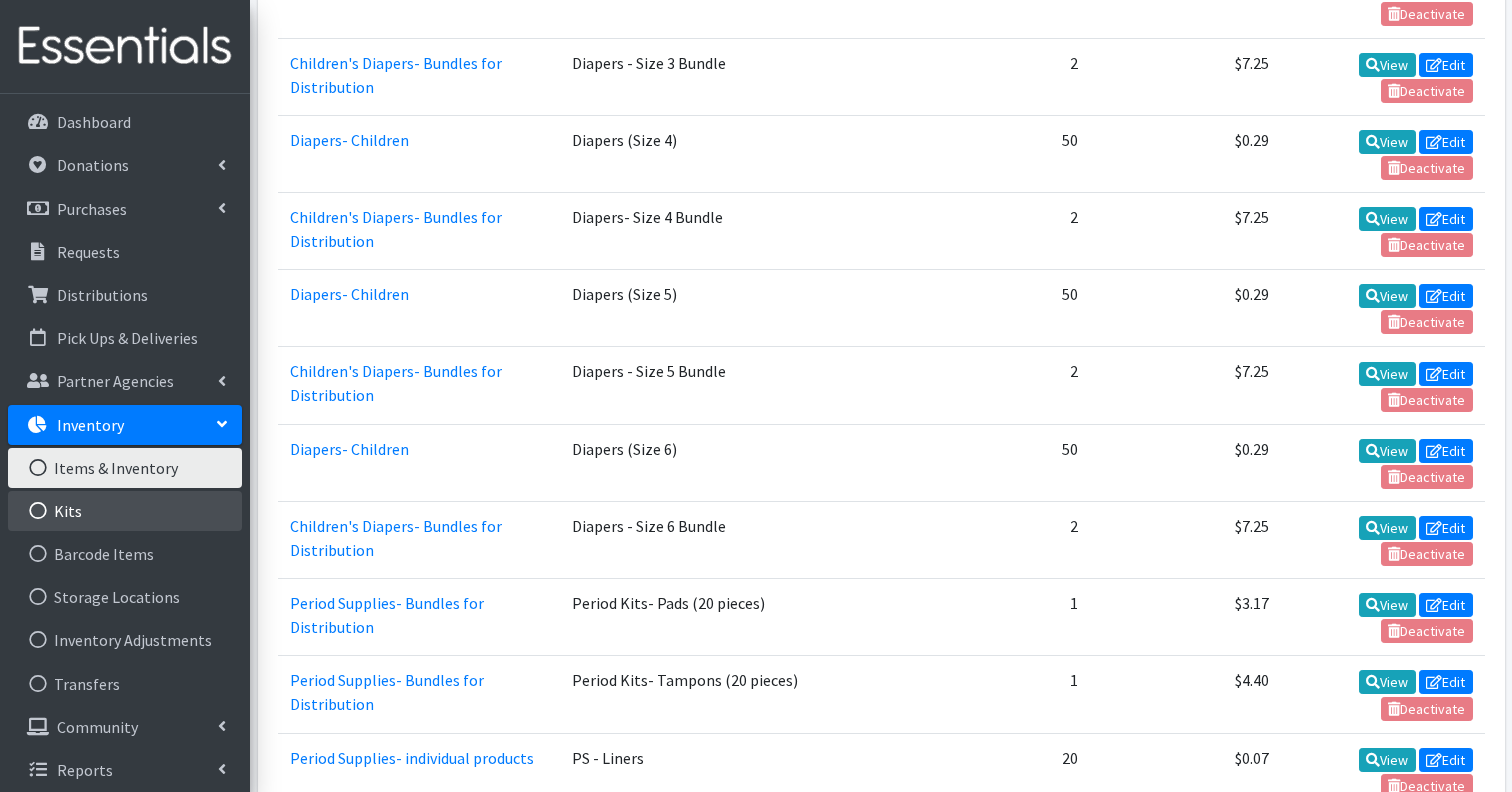 click on "Kits" at bounding box center [125, 511] 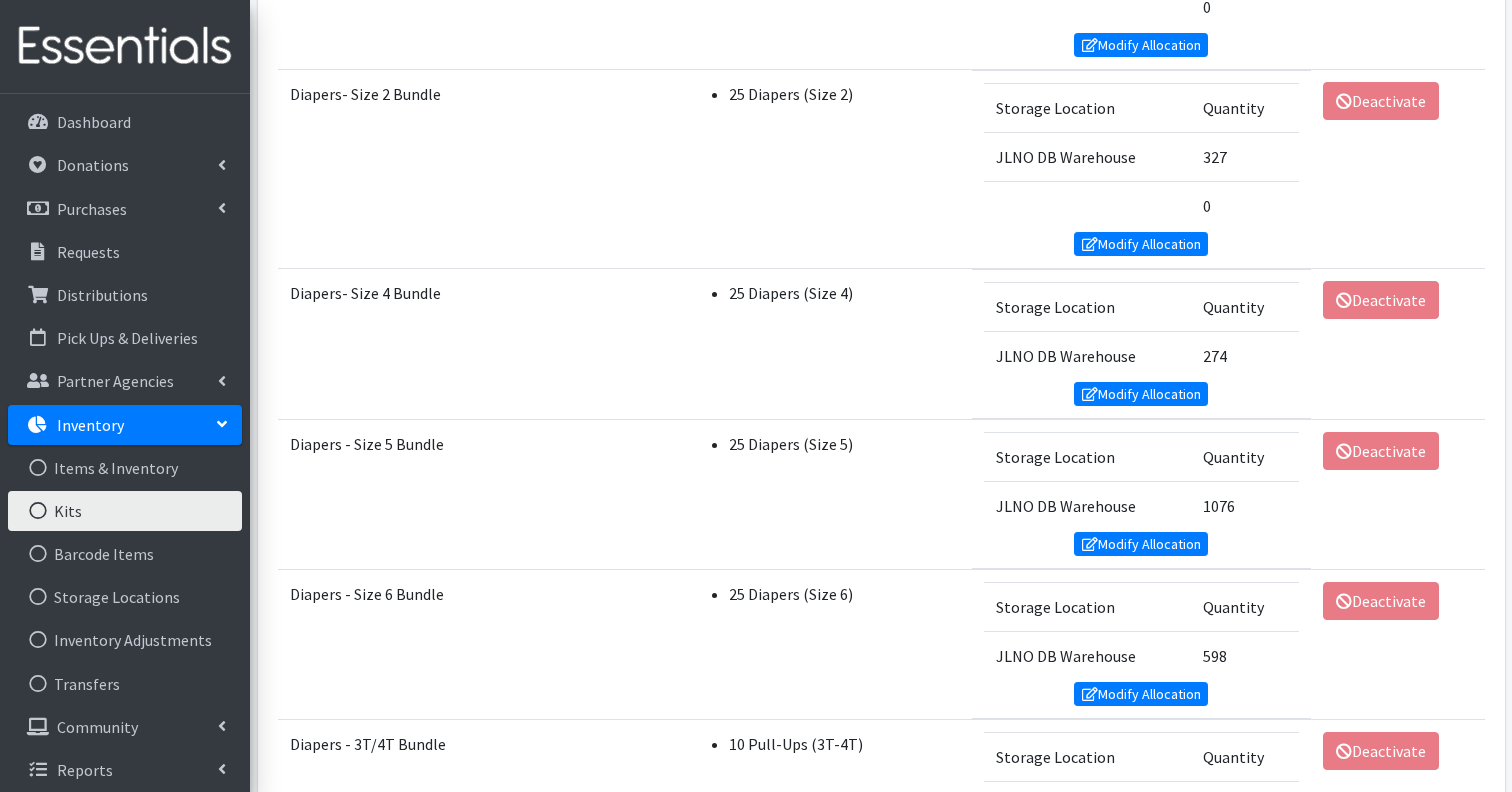 scroll, scrollTop: 772, scrollLeft: 0, axis: vertical 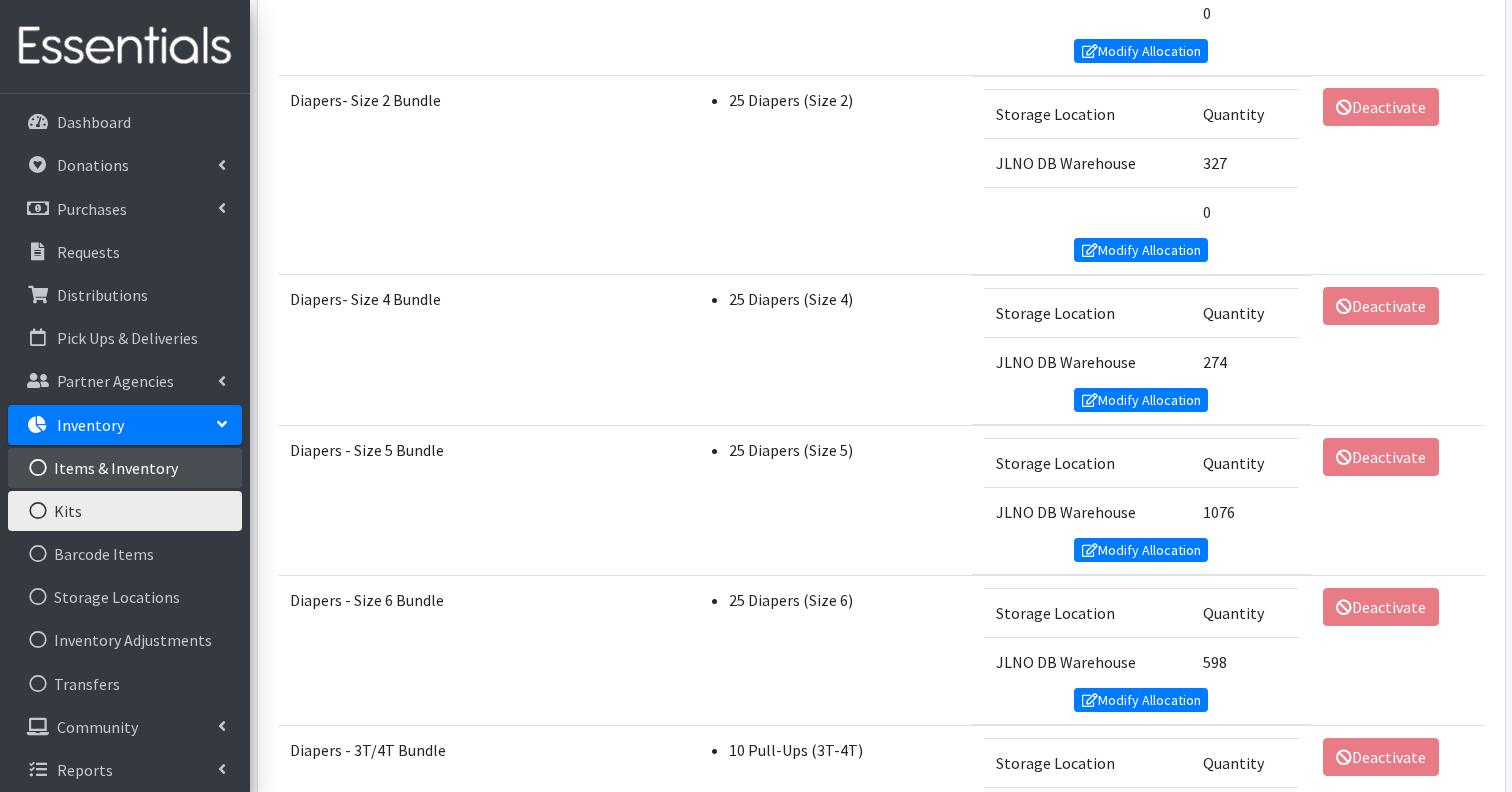 click on "Items & Inventory" at bounding box center [125, 468] 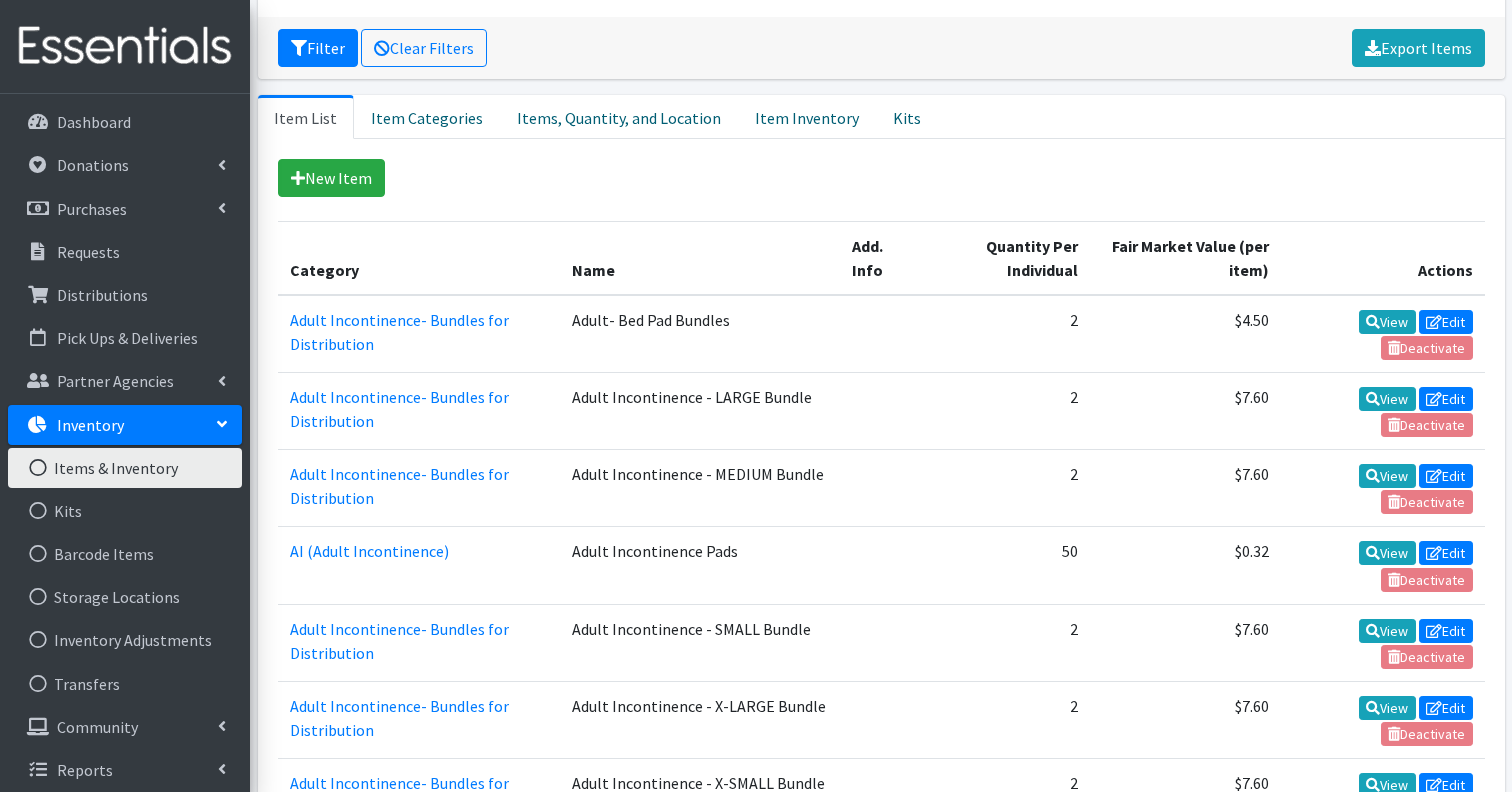 scroll, scrollTop: 284, scrollLeft: 0, axis: vertical 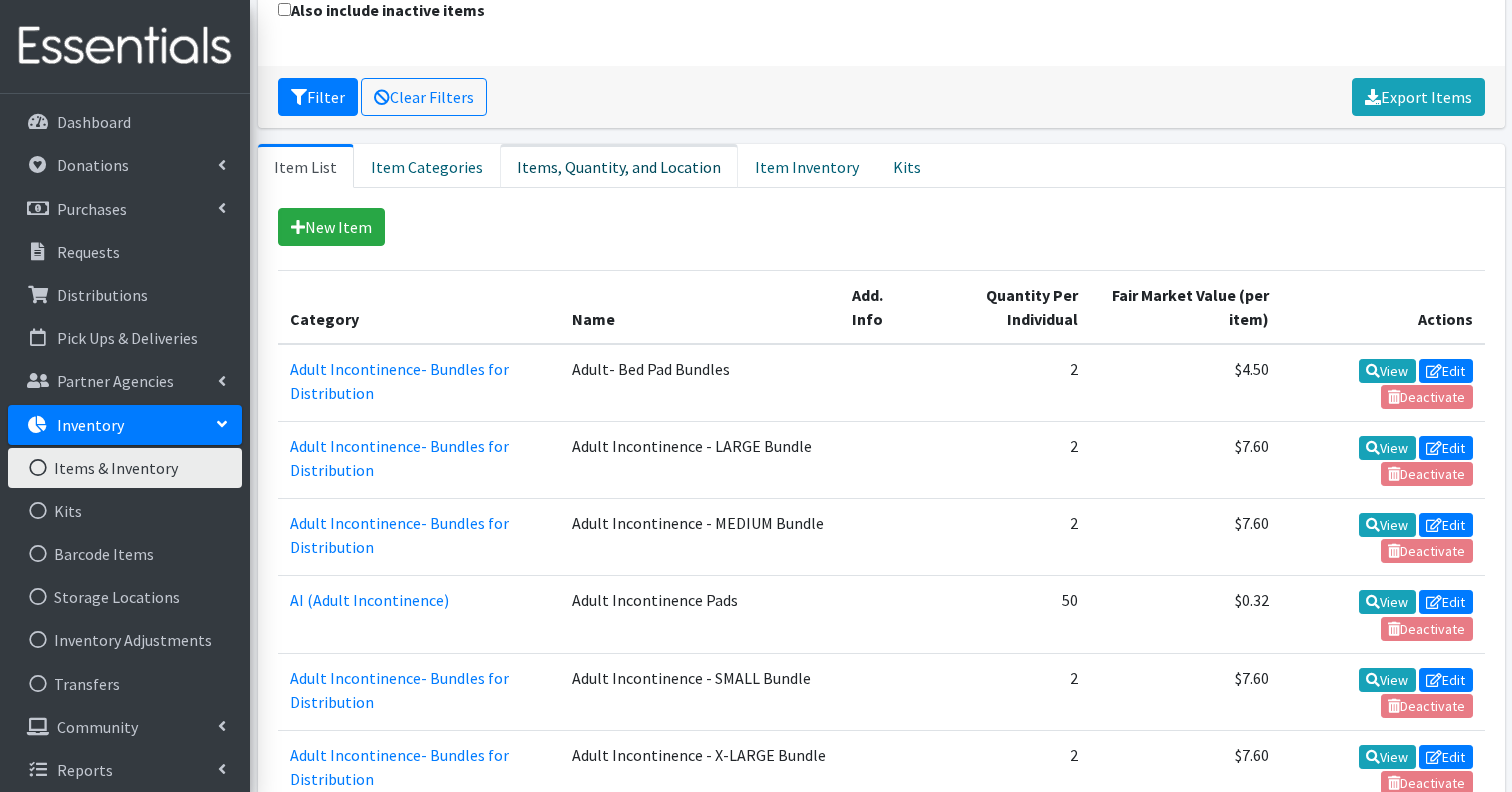 click on "Items,
Quantity, and Location" at bounding box center (619, 166) 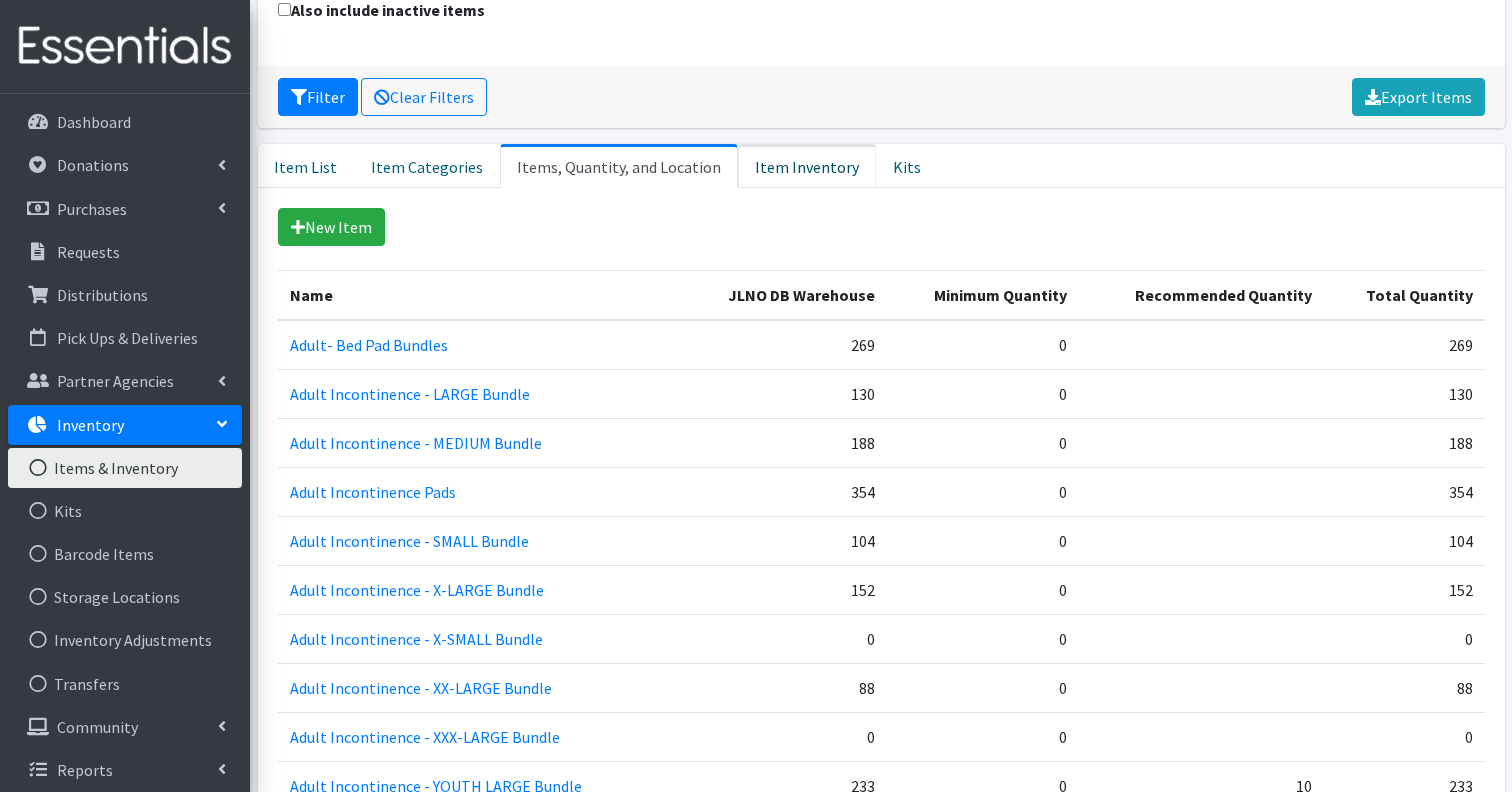 click on "Item Inventory" at bounding box center (807, 166) 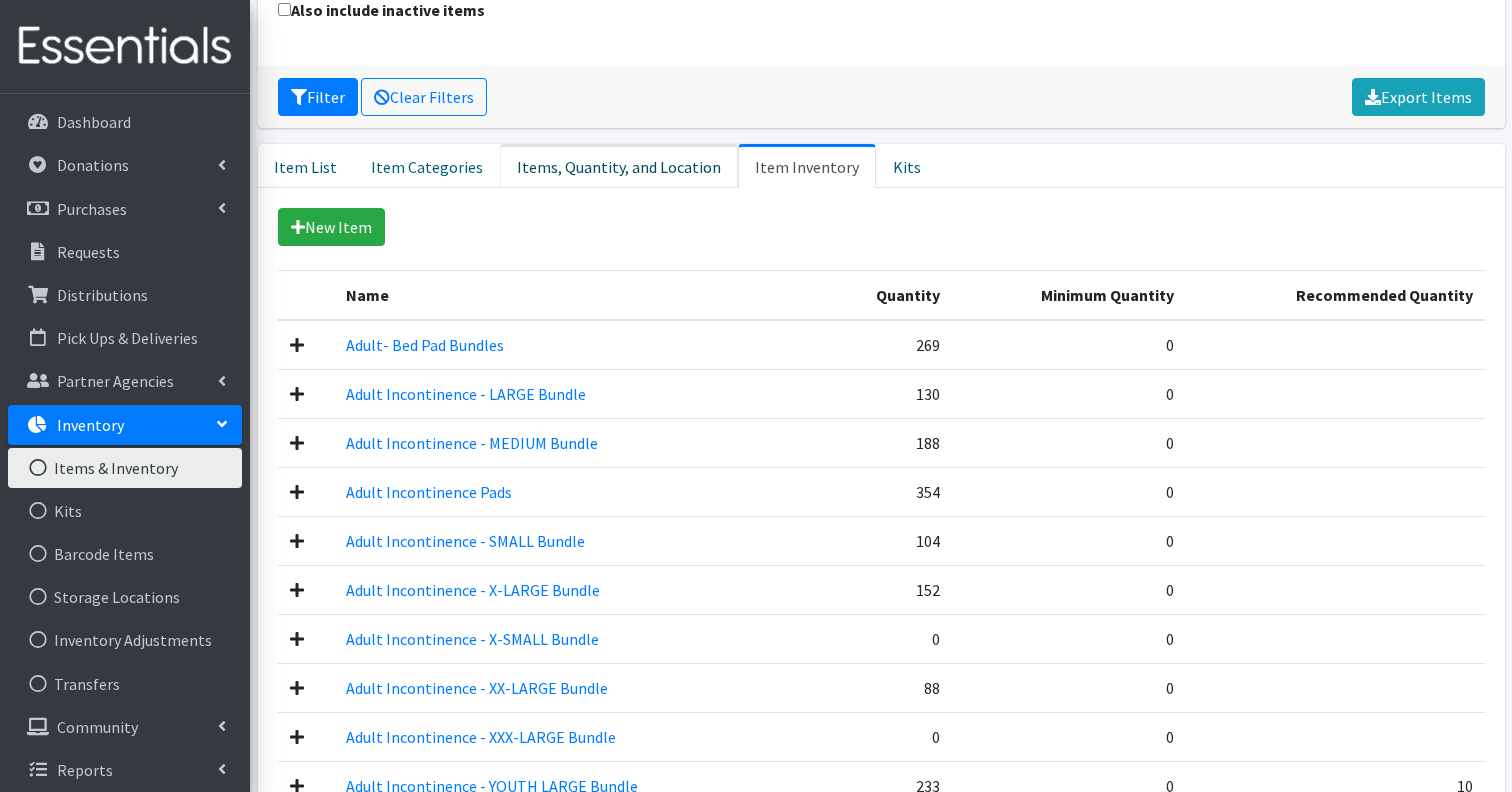 click on "Items,
Quantity, and Location" at bounding box center (619, 166) 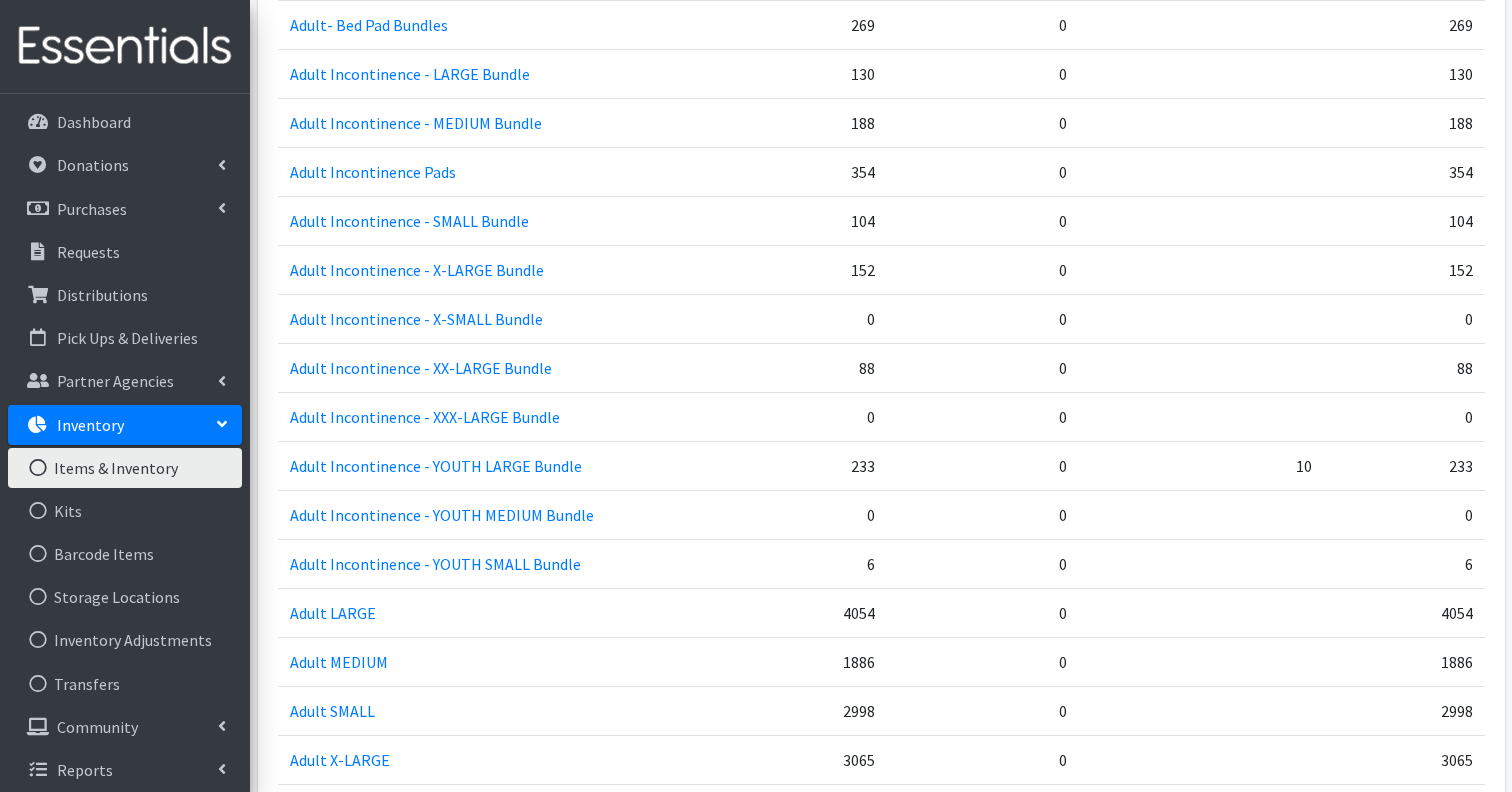 scroll, scrollTop: 0, scrollLeft: 0, axis: both 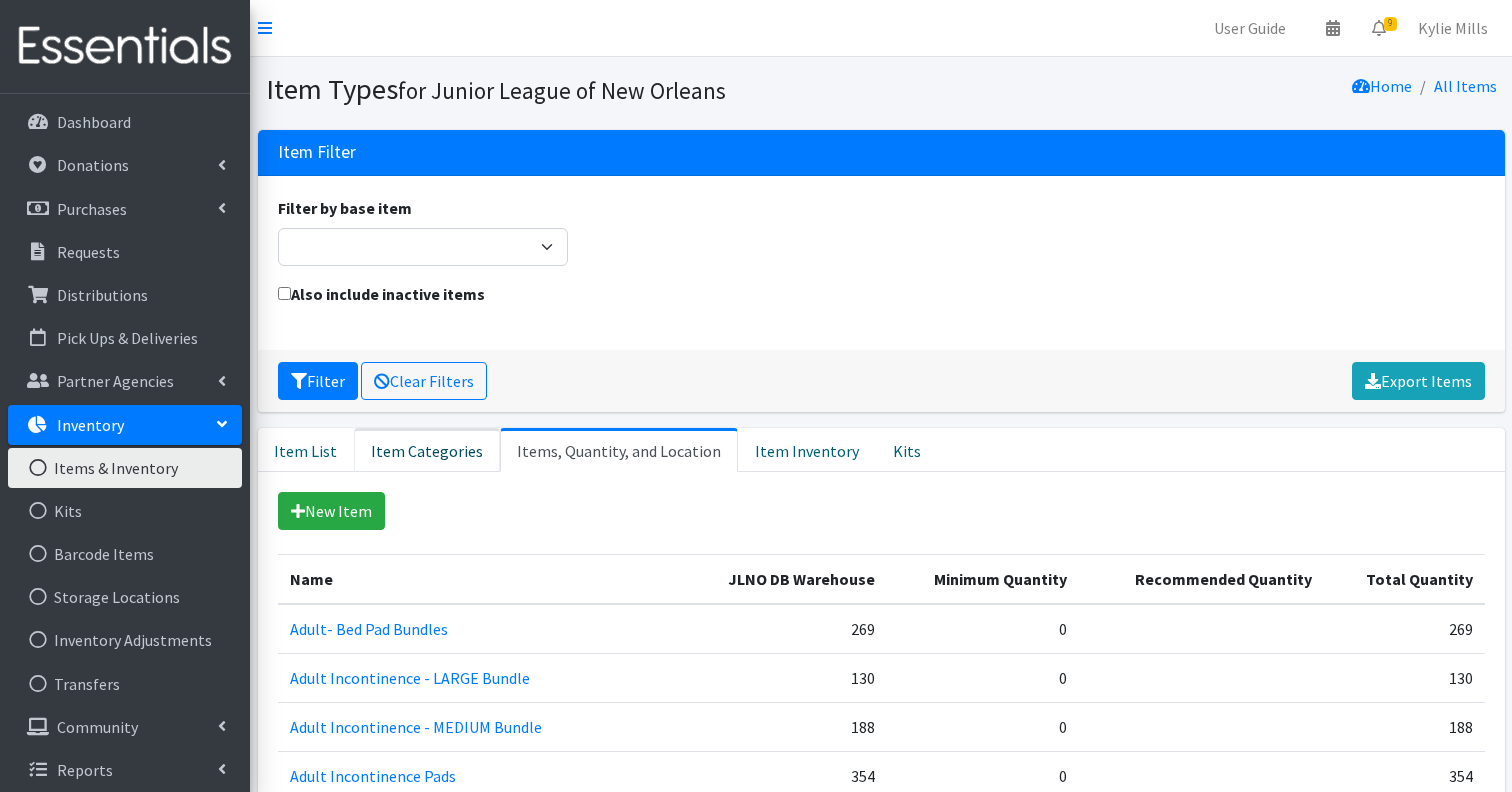 click on "Item Categories" at bounding box center [427, 450] 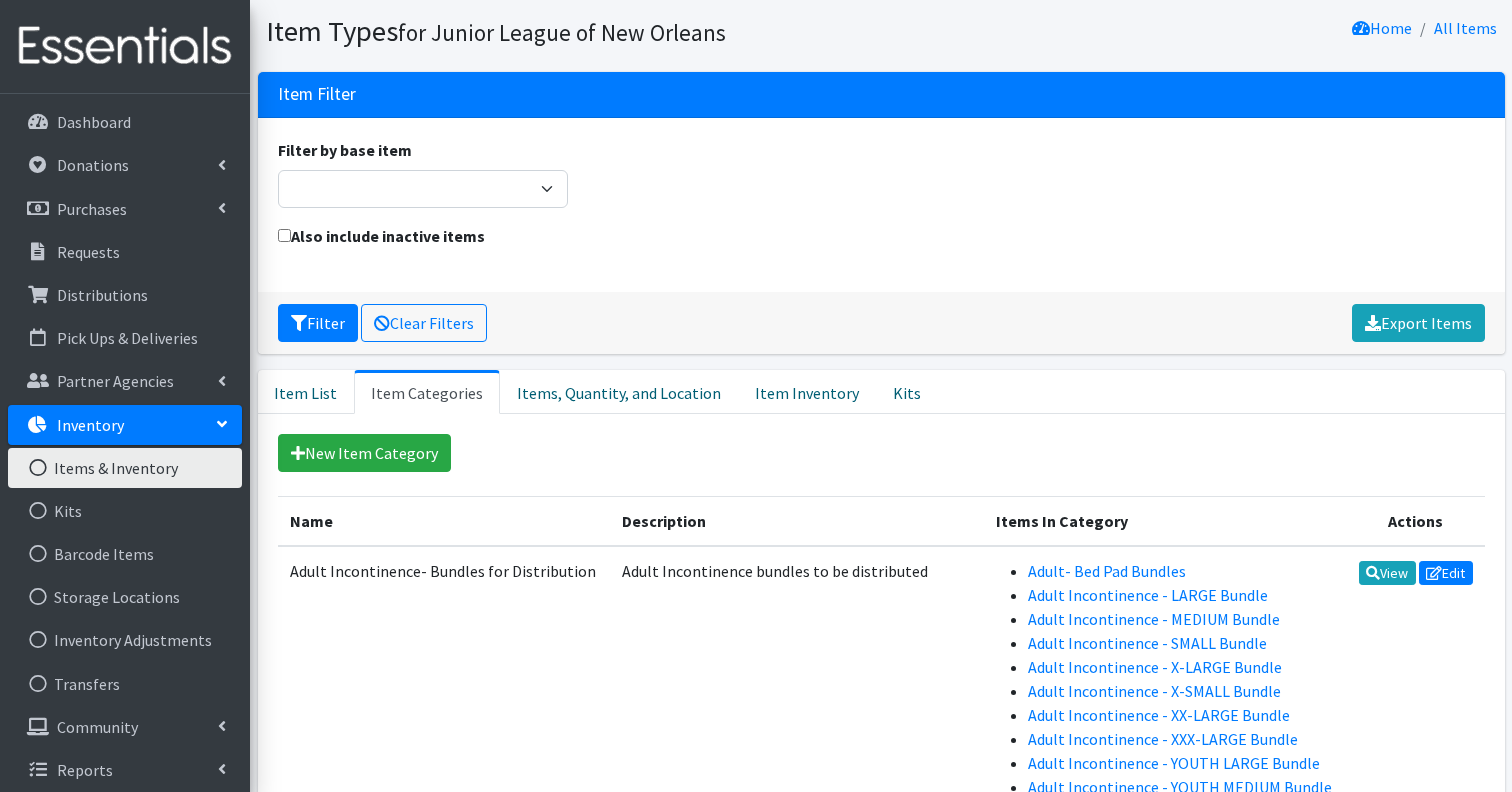 scroll, scrollTop: 139, scrollLeft: 0, axis: vertical 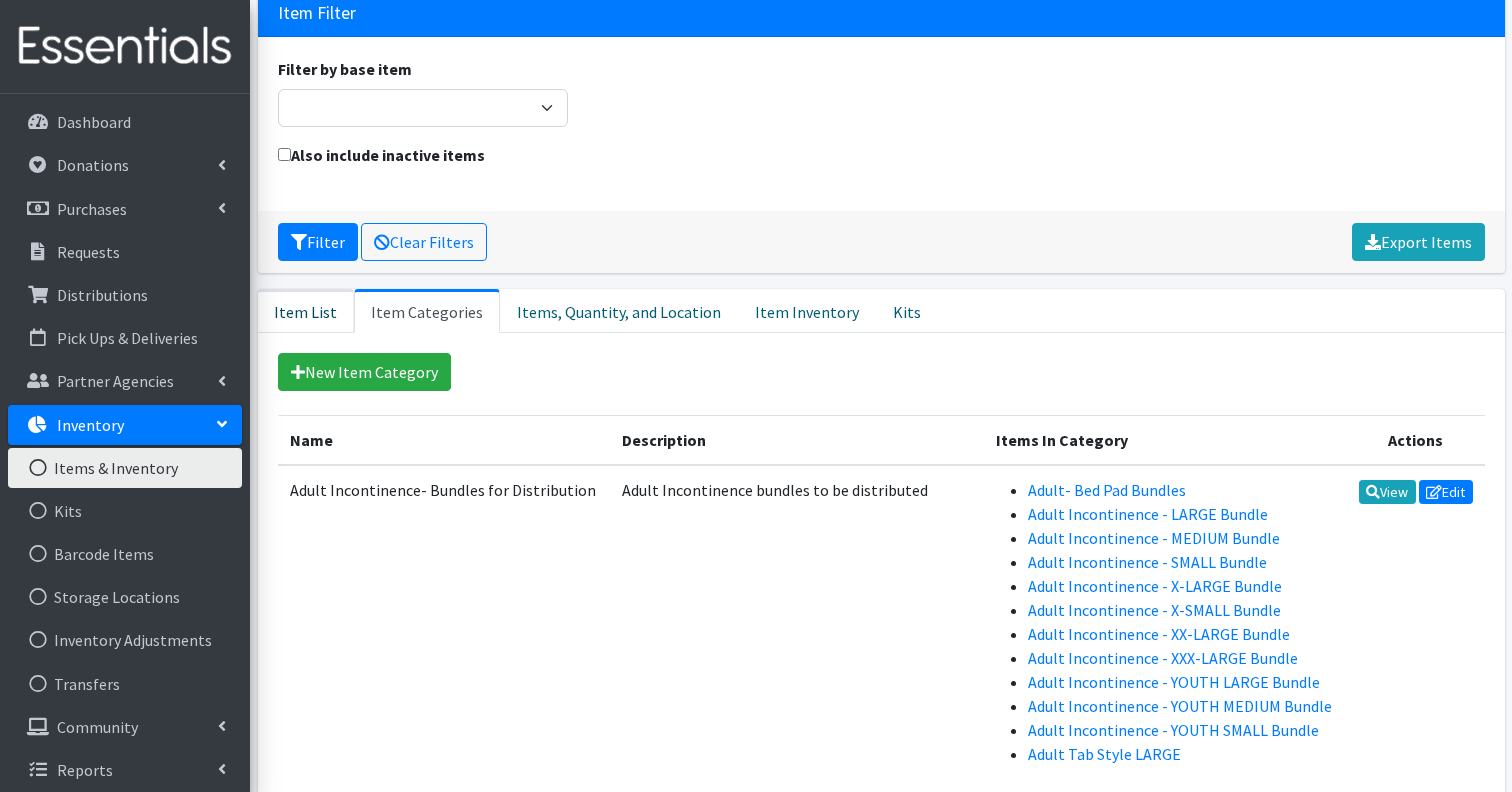 click on "Item
List" at bounding box center [306, 311] 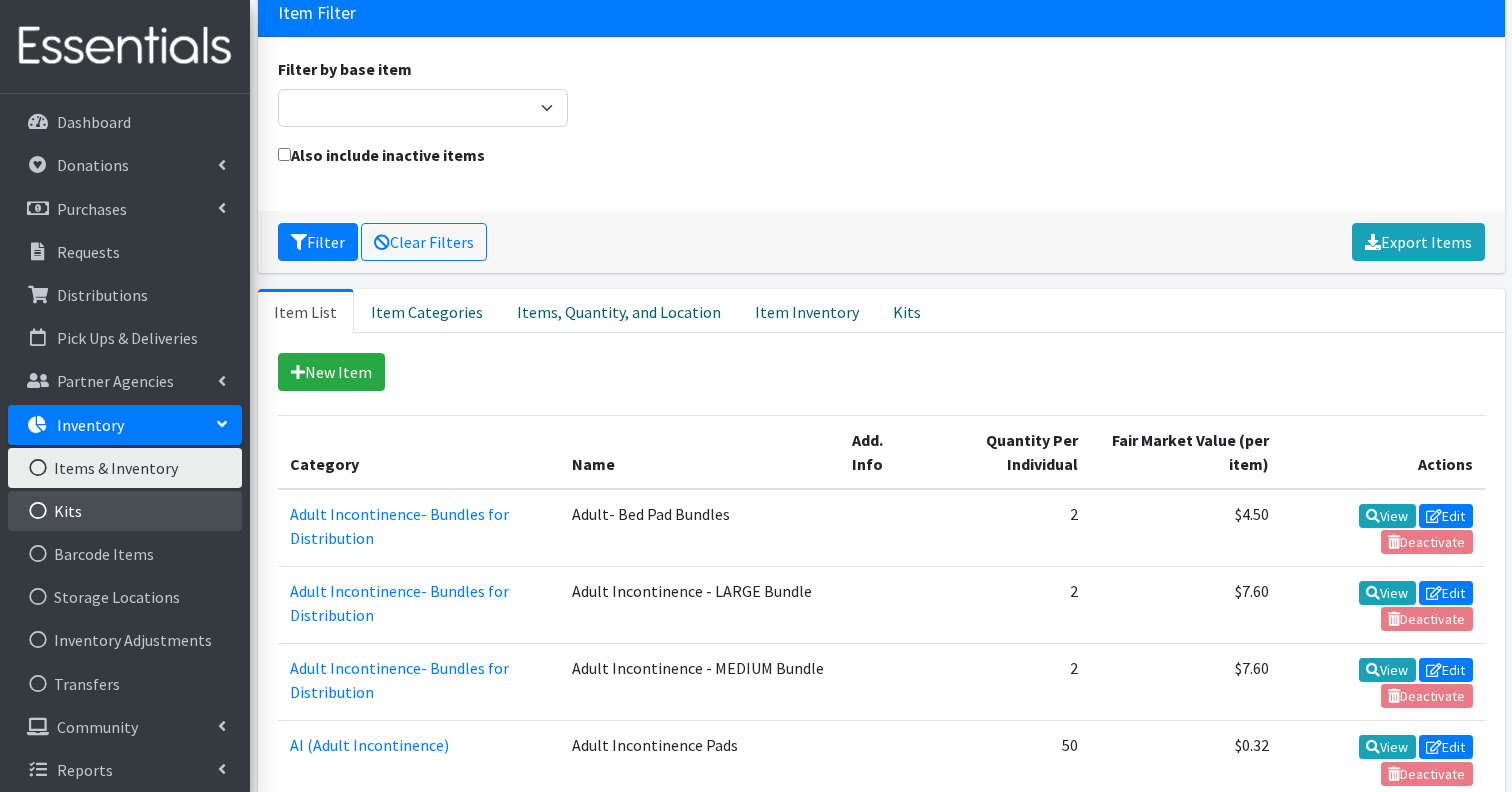 click on "Kits" at bounding box center [125, 511] 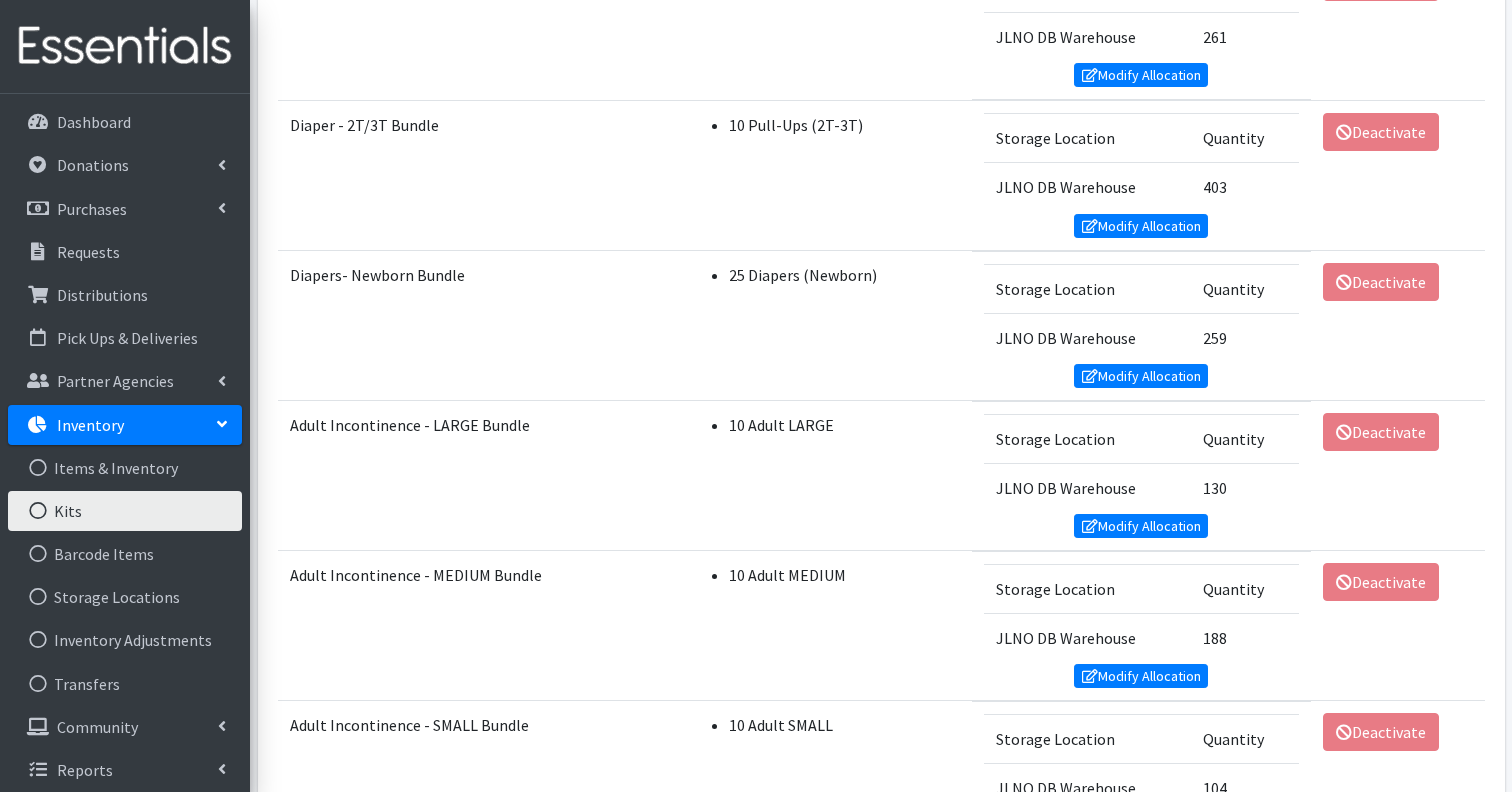 scroll, scrollTop: 1536, scrollLeft: 0, axis: vertical 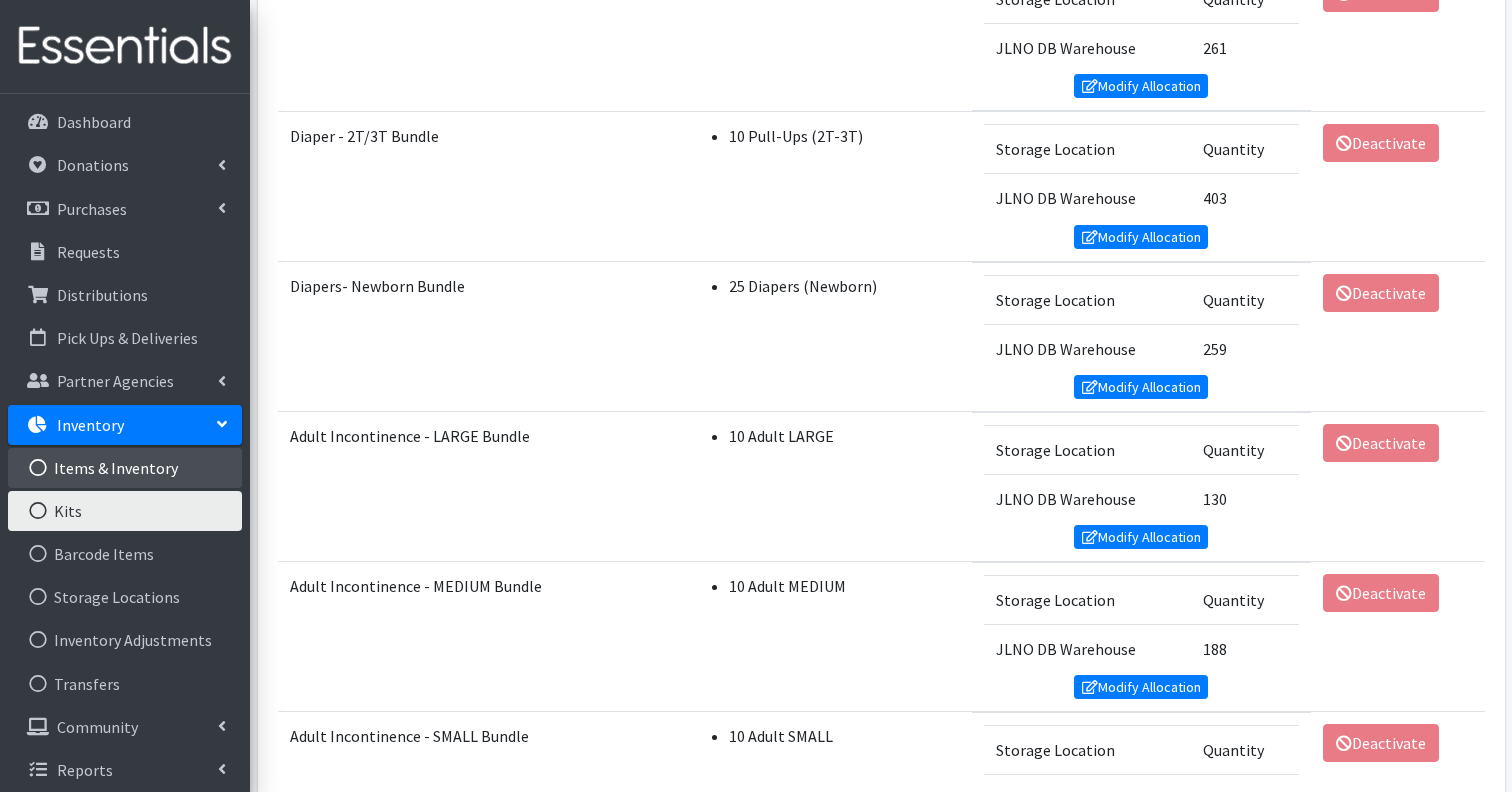 click on "Items & Inventory" at bounding box center (125, 468) 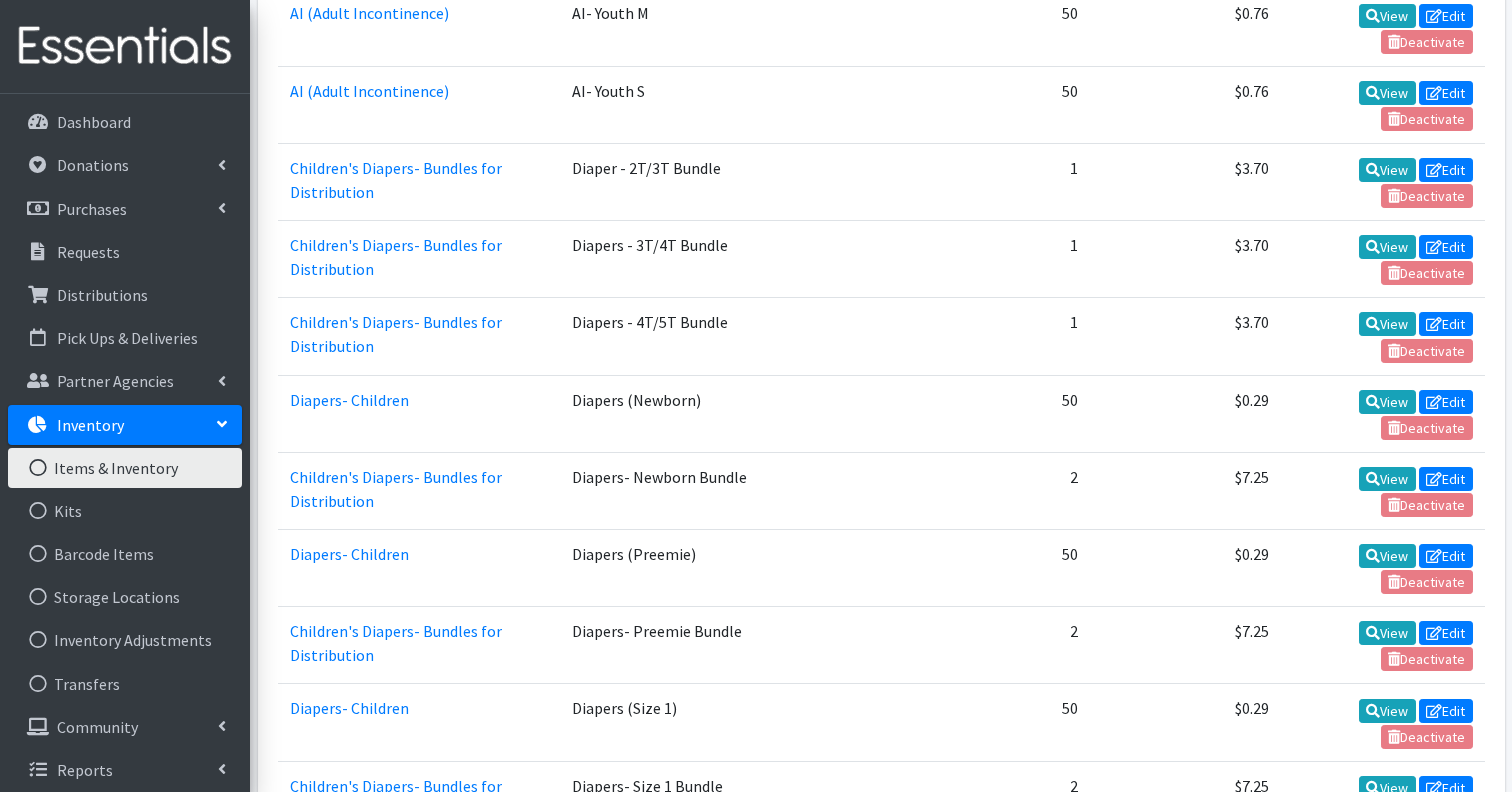 scroll, scrollTop: 2346, scrollLeft: 0, axis: vertical 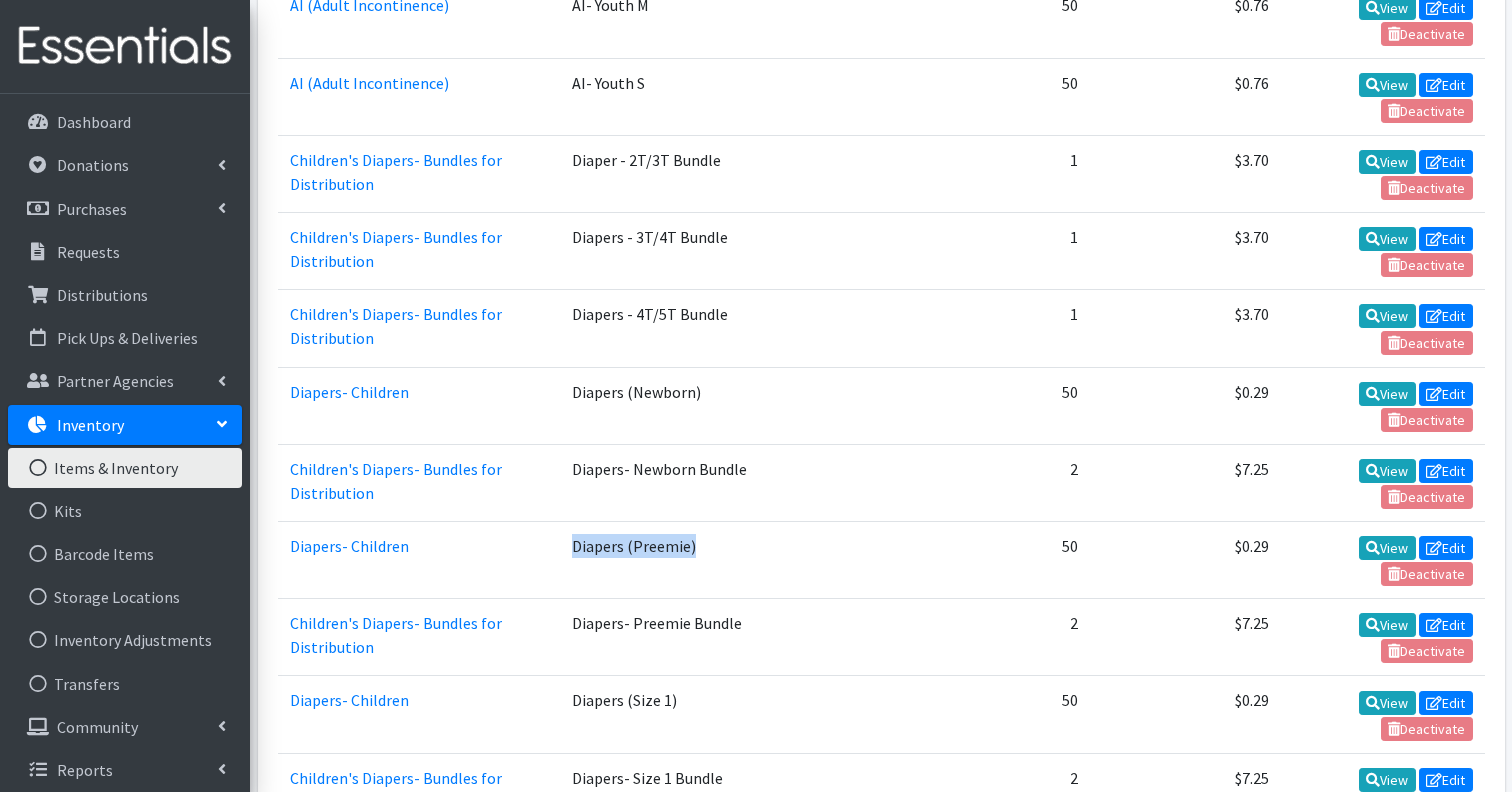 drag, startPoint x: 697, startPoint y: 522, endPoint x: 565, endPoint y: 513, distance: 132.30646 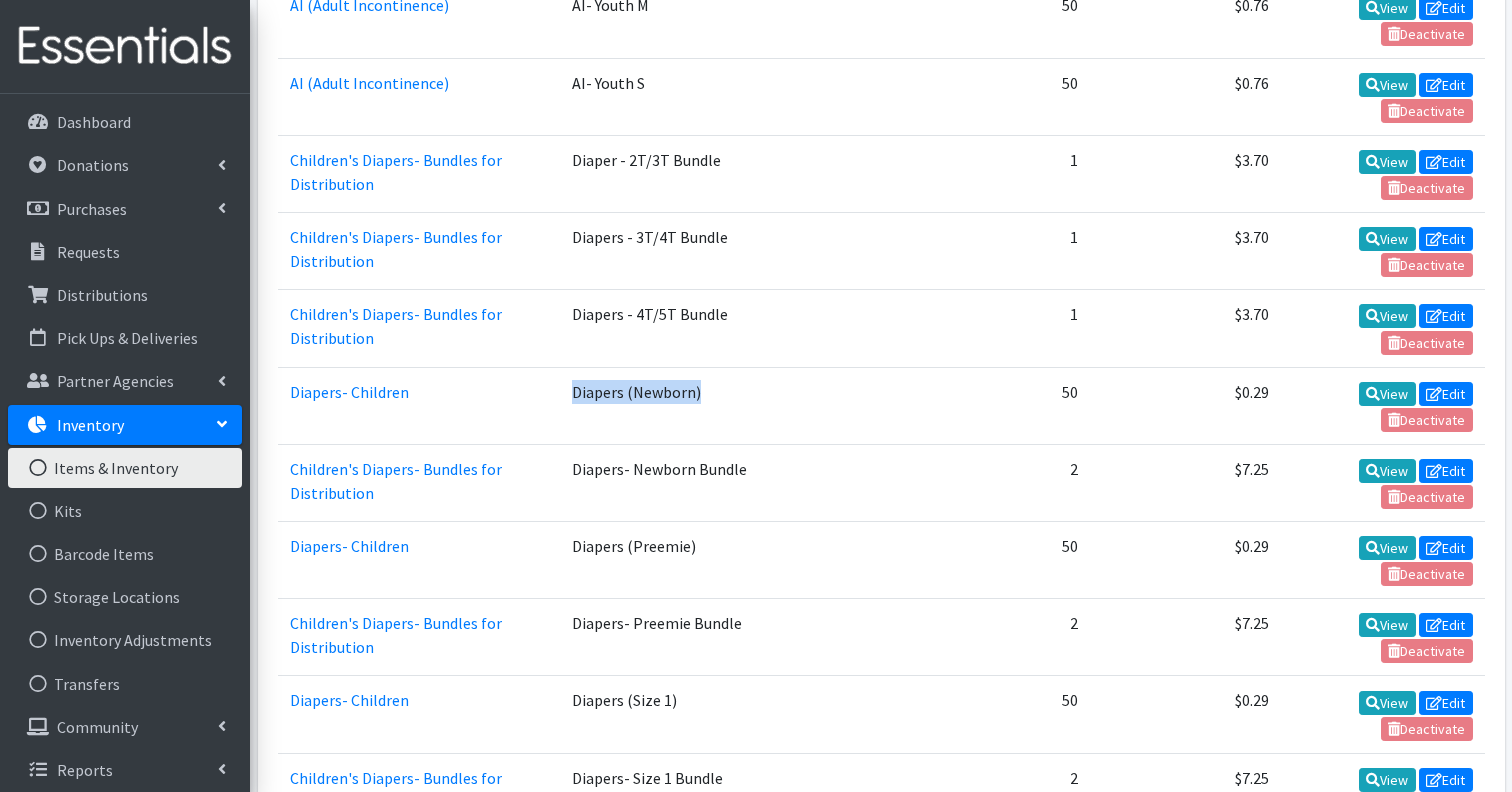 drag, startPoint x: 705, startPoint y: 363, endPoint x: 561, endPoint y: 363, distance: 144 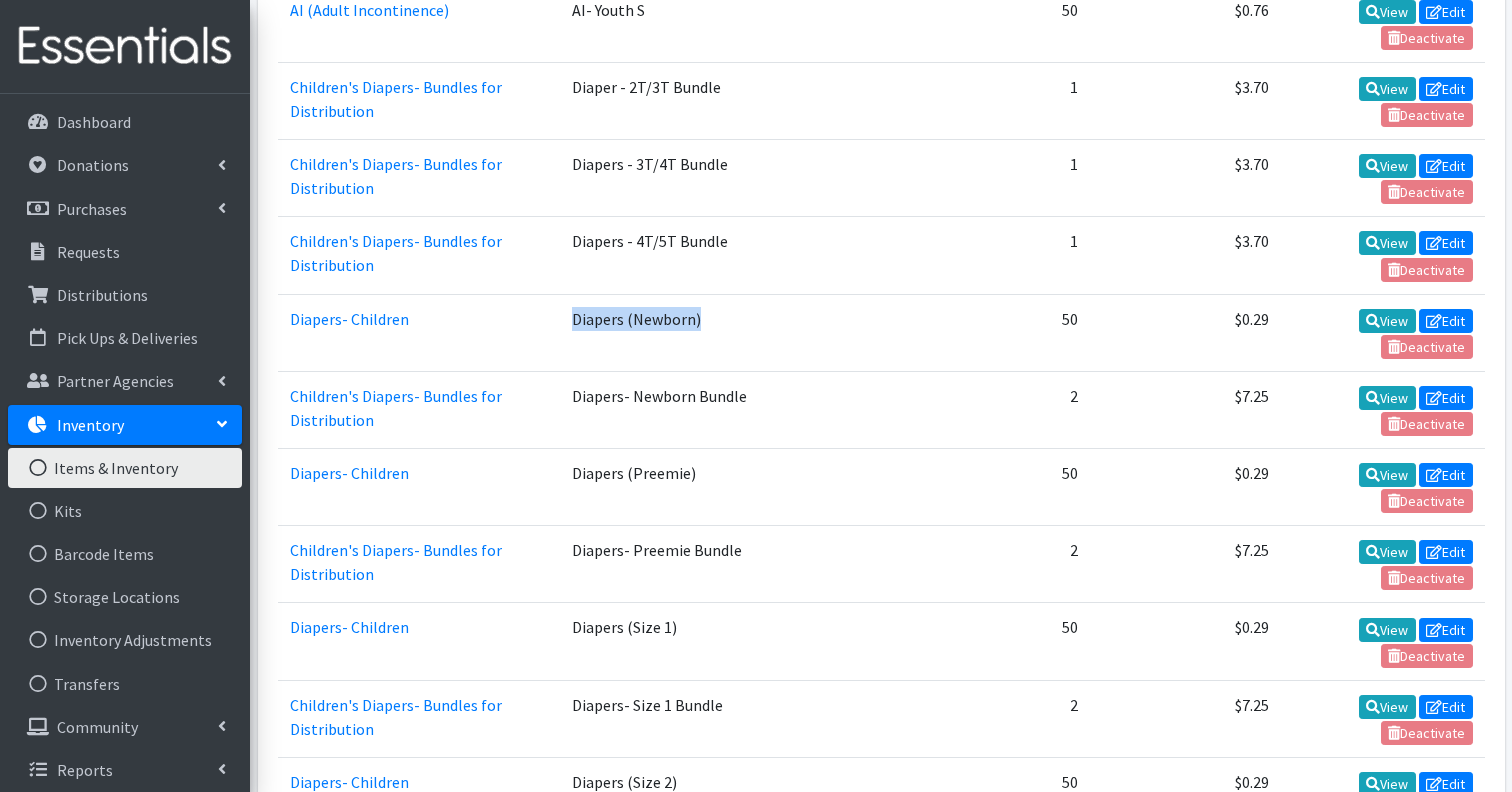 scroll, scrollTop: 2420, scrollLeft: 0, axis: vertical 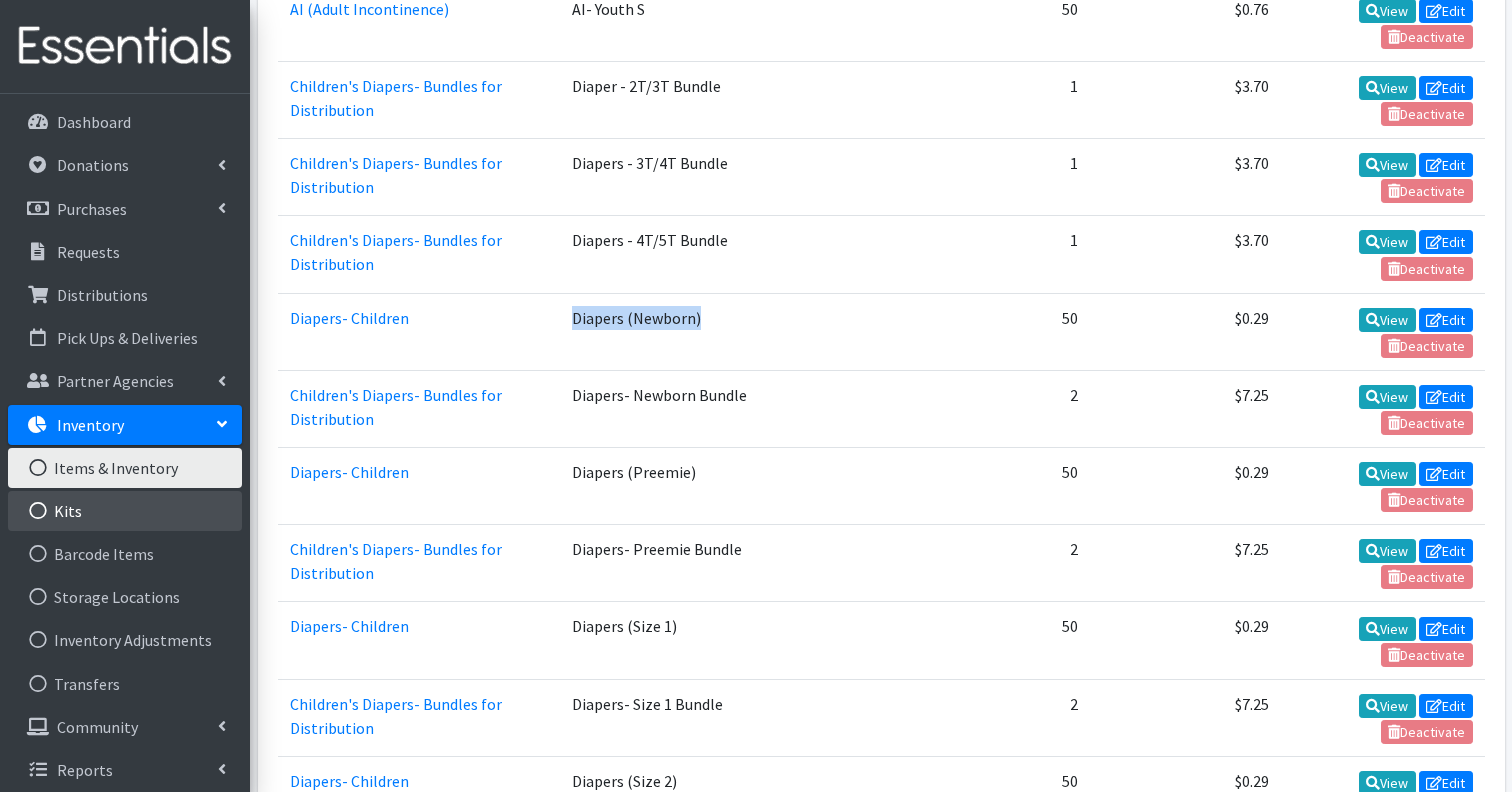 click on "Kits" at bounding box center [125, 511] 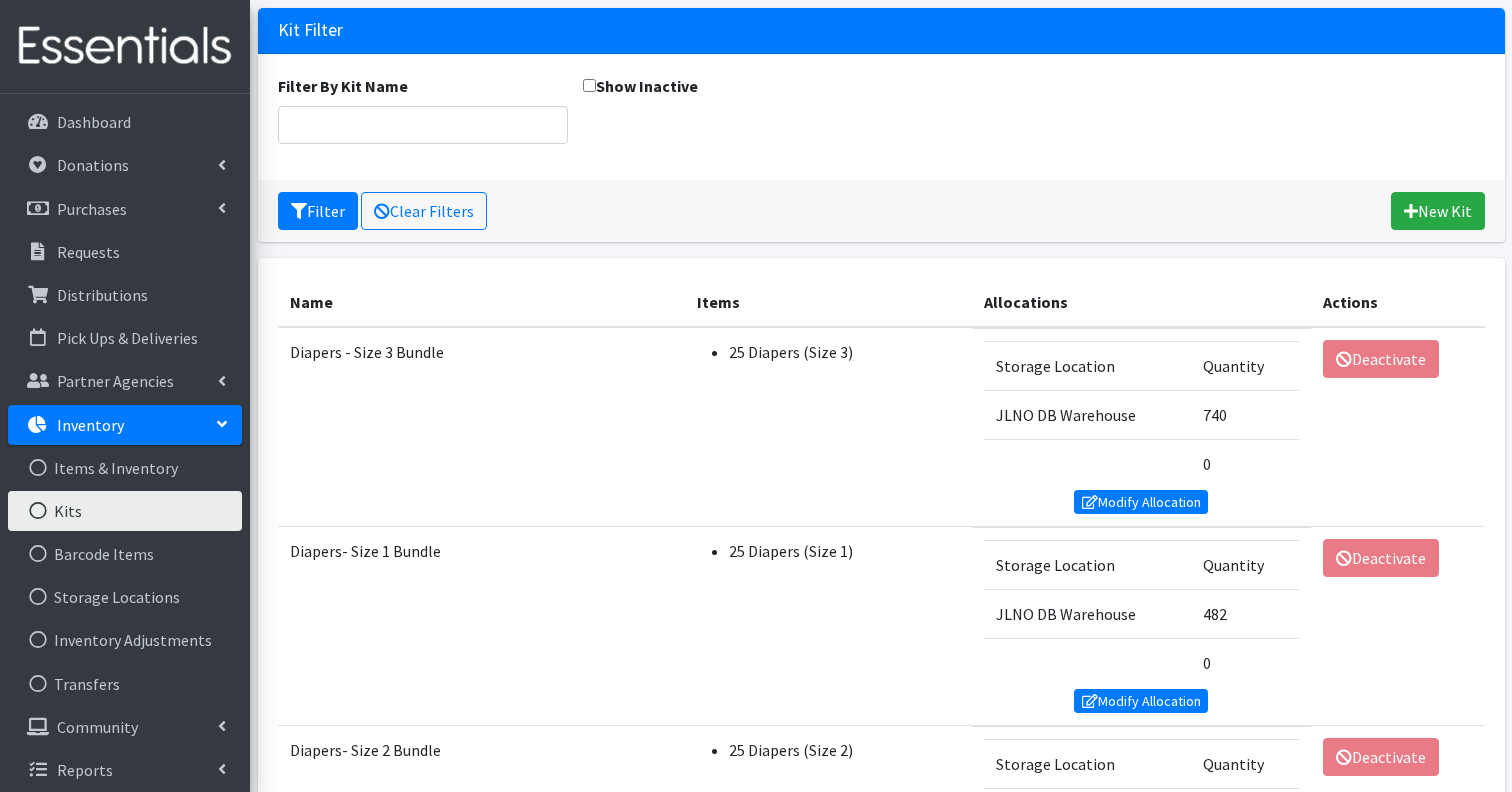 scroll, scrollTop: 129, scrollLeft: 0, axis: vertical 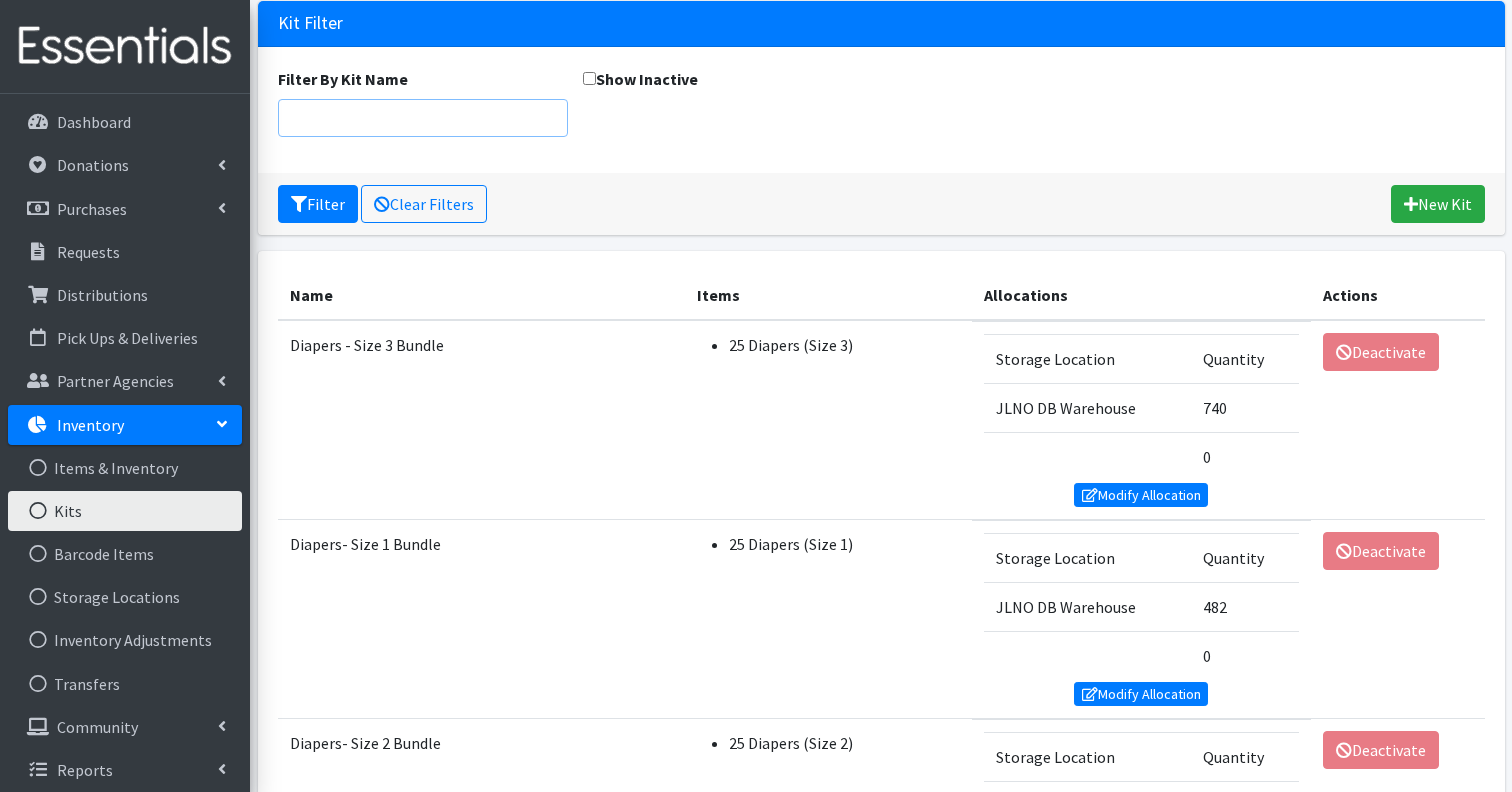 click on "Filter By Kit Name" at bounding box center (423, 118) 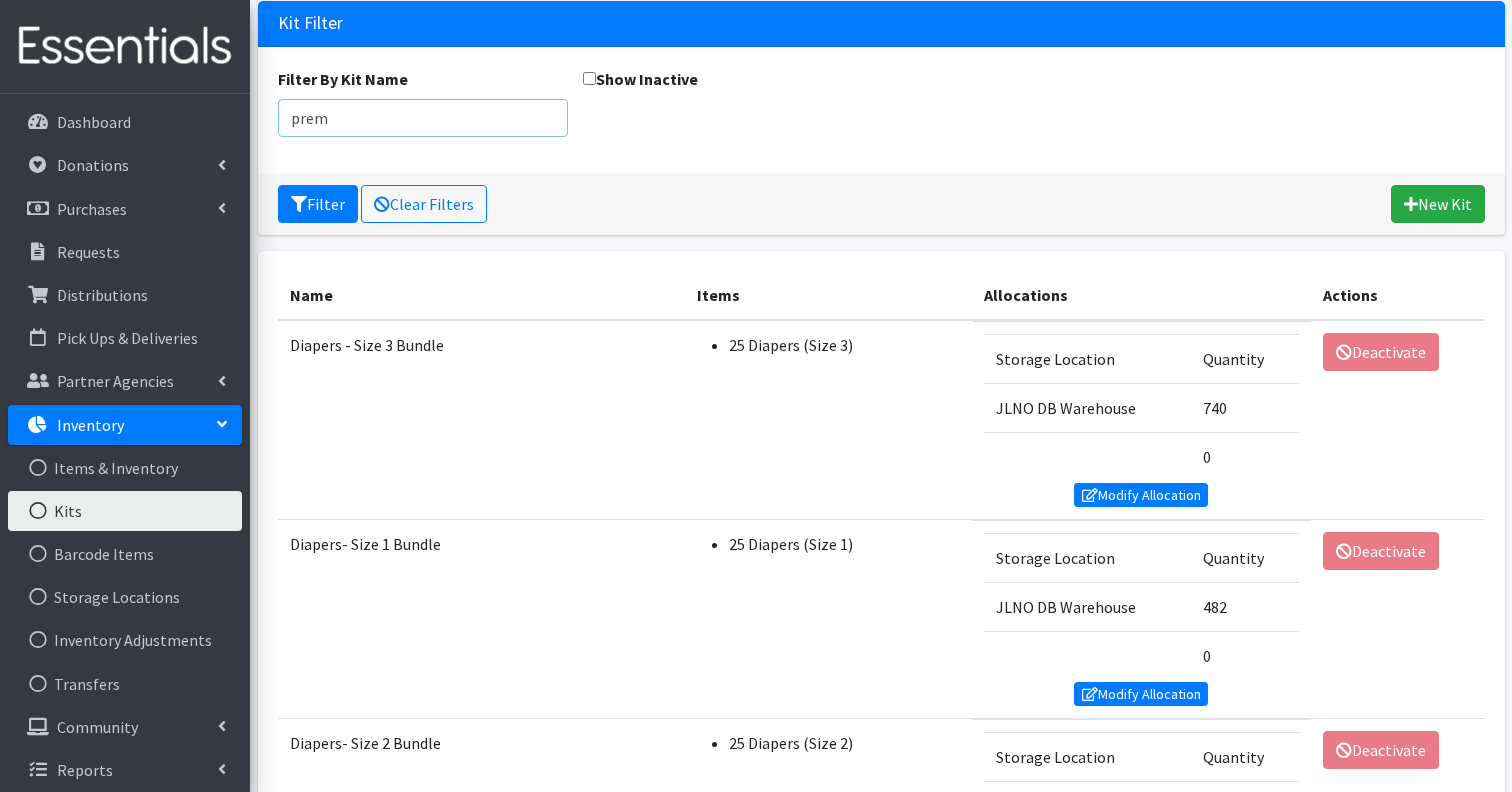 type on "prem" 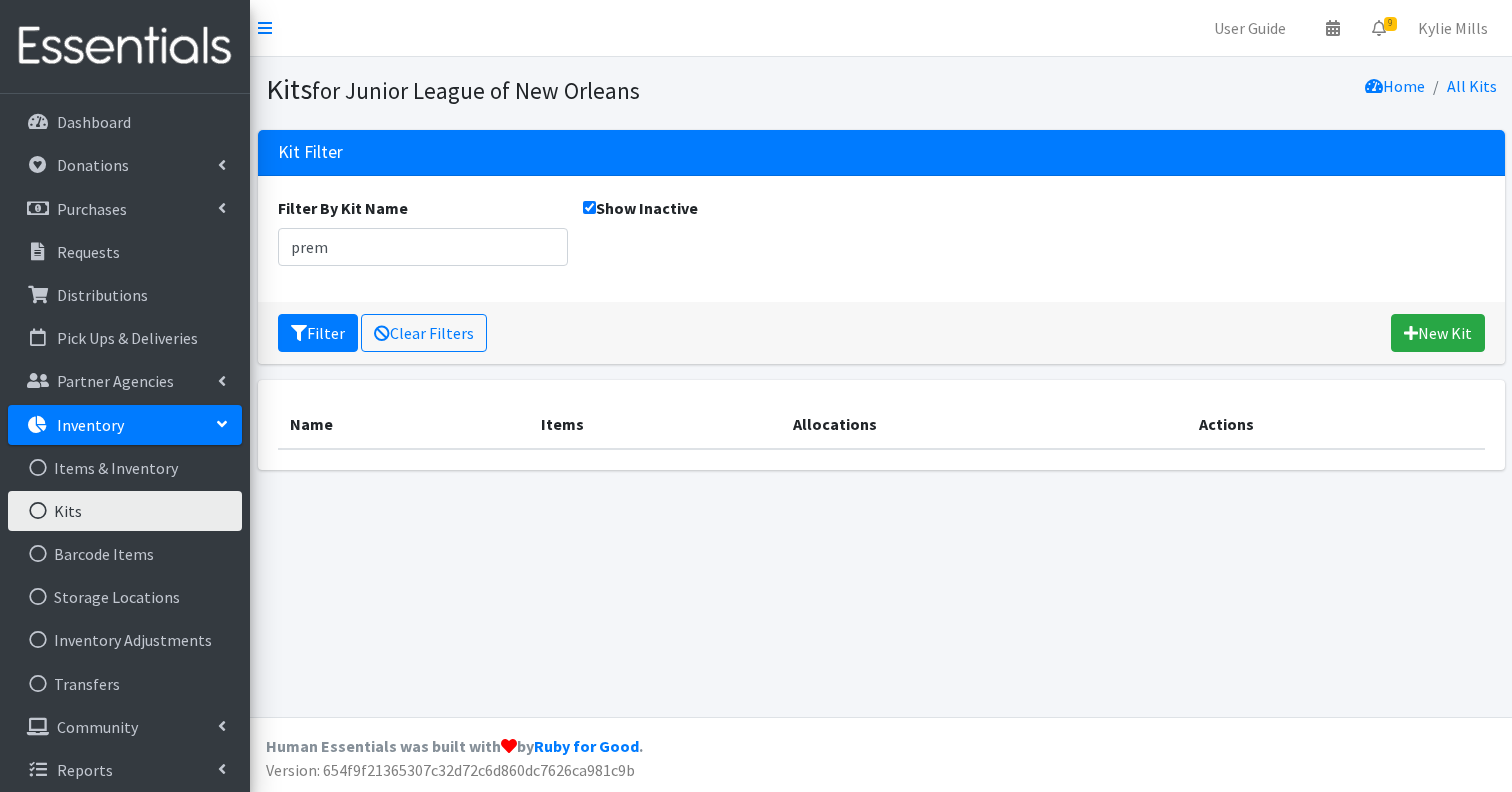 scroll, scrollTop: 0, scrollLeft: 0, axis: both 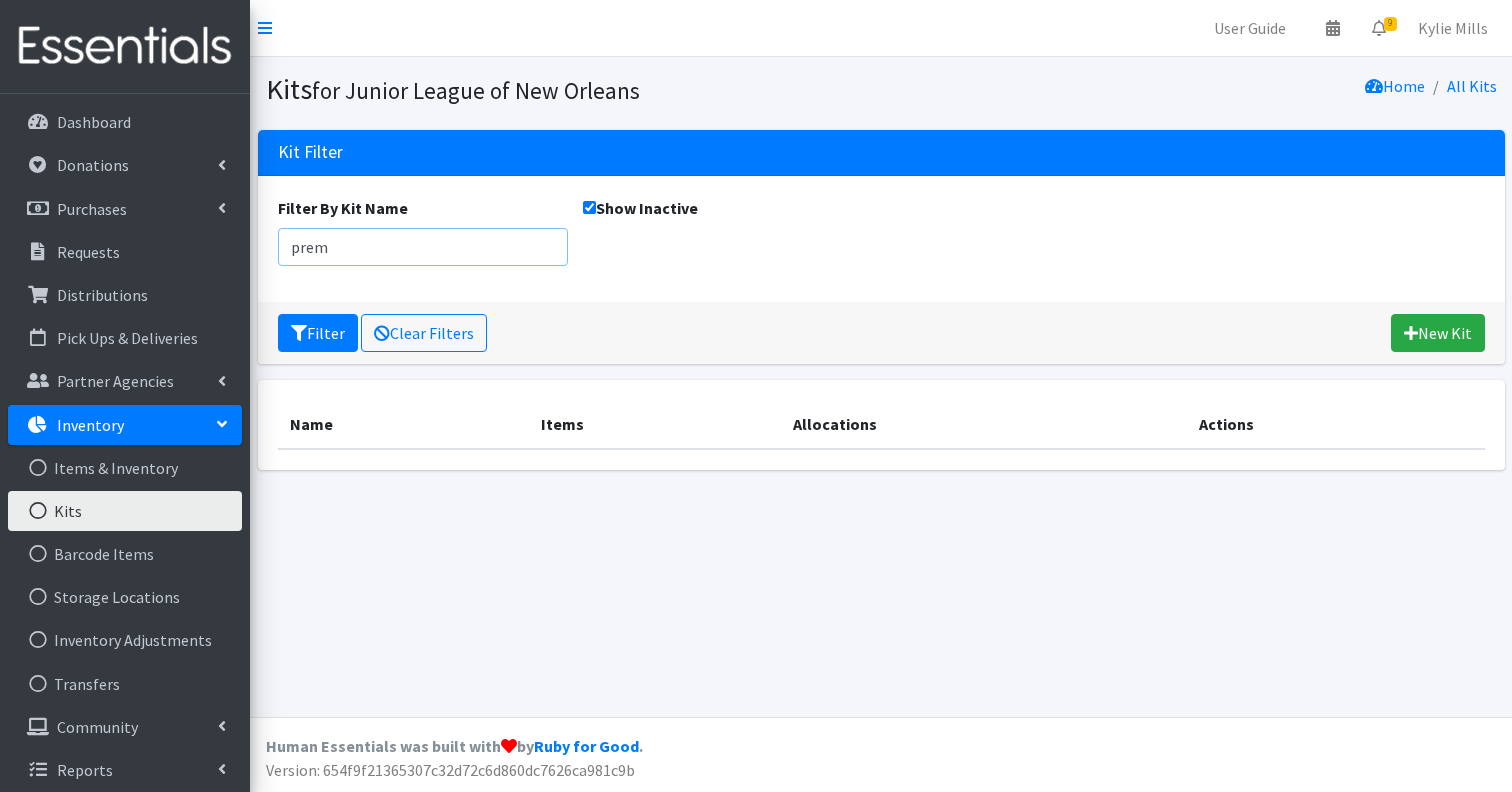 click on "prem" at bounding box center (423, 247) 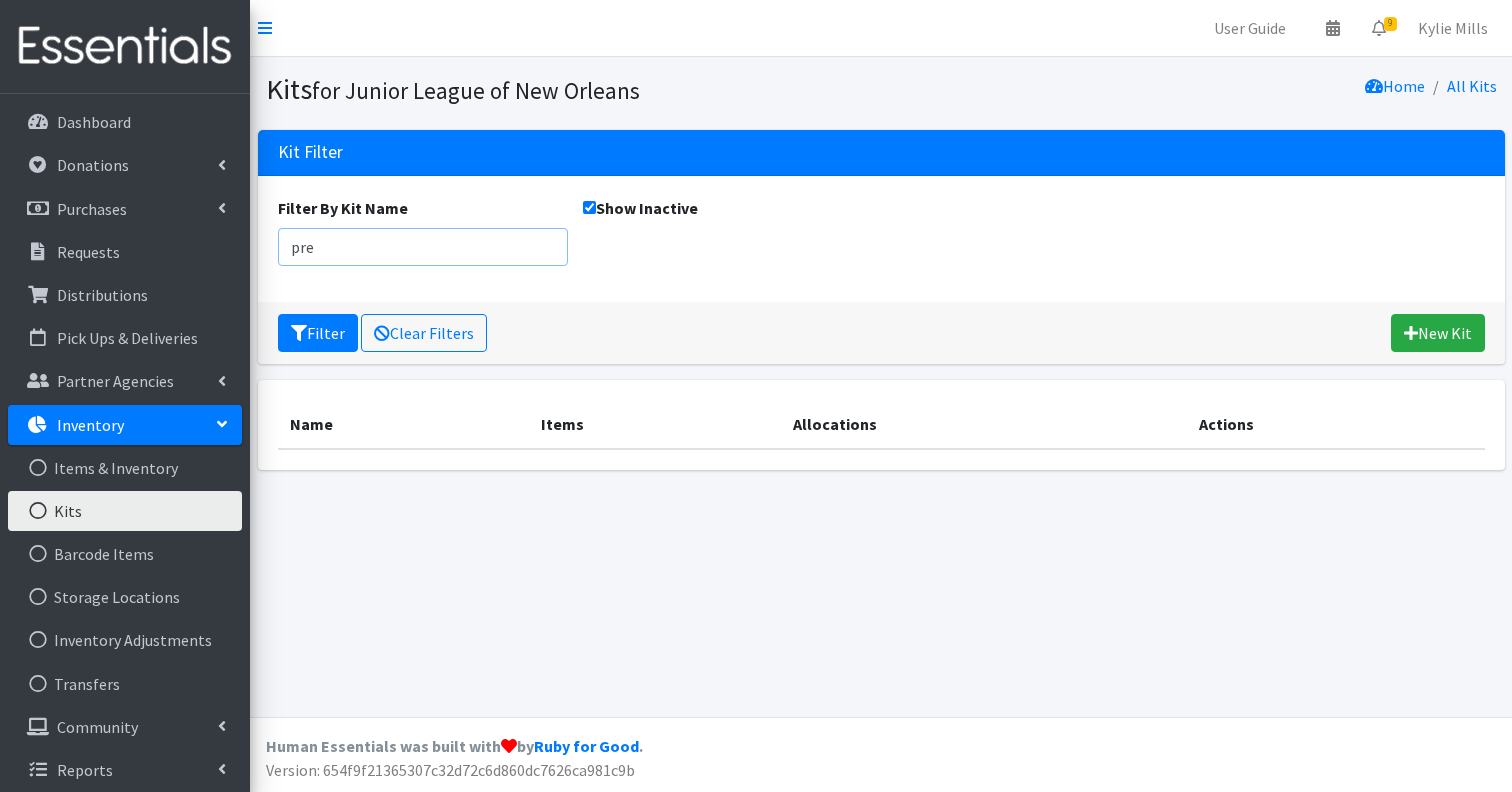 type on "pre" 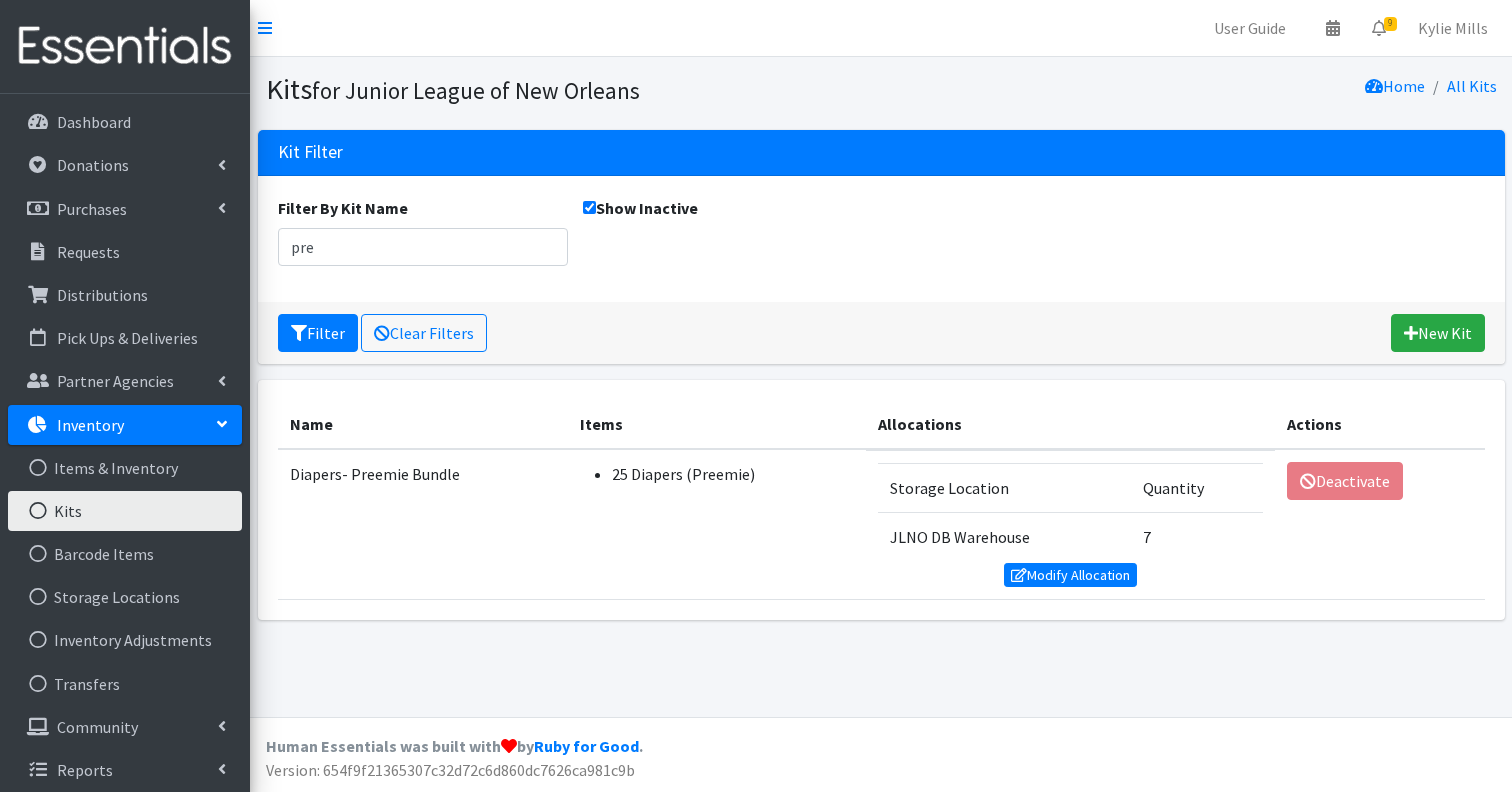 scroll, scrollTop: 0, scrollLeft: 0, axis: both 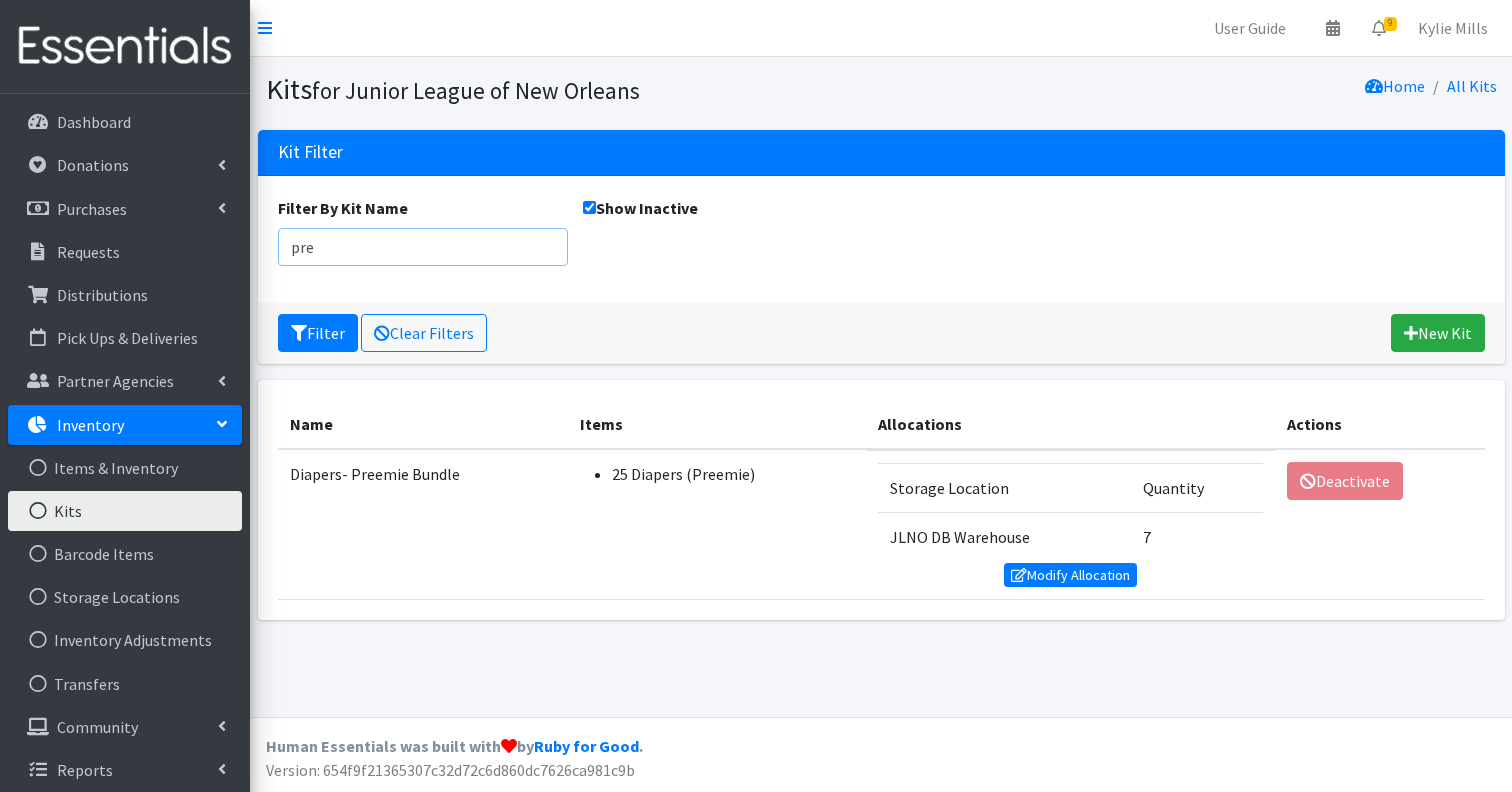 click on "pre" at bounding box center [423, 247] 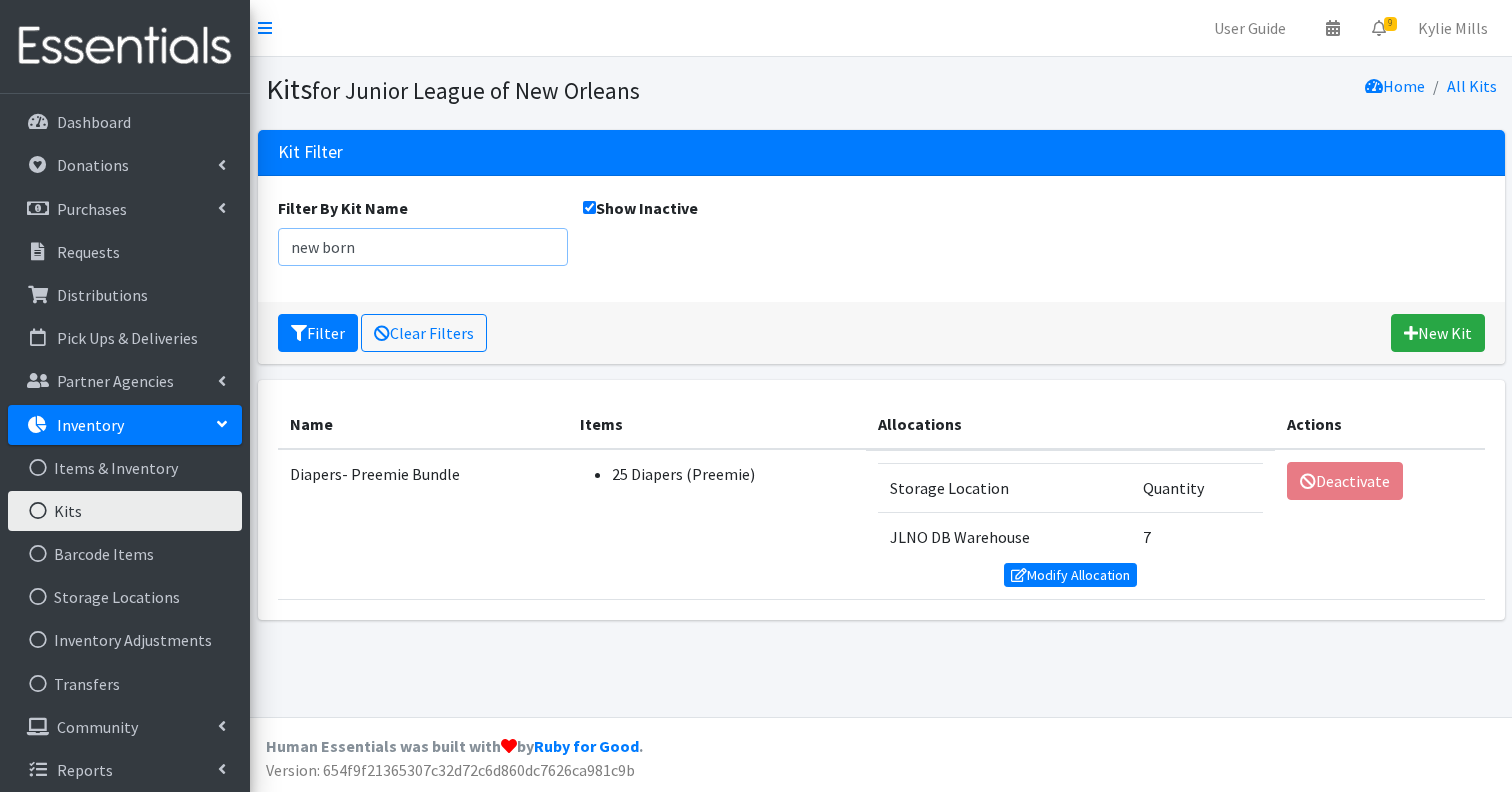 type on "new born" 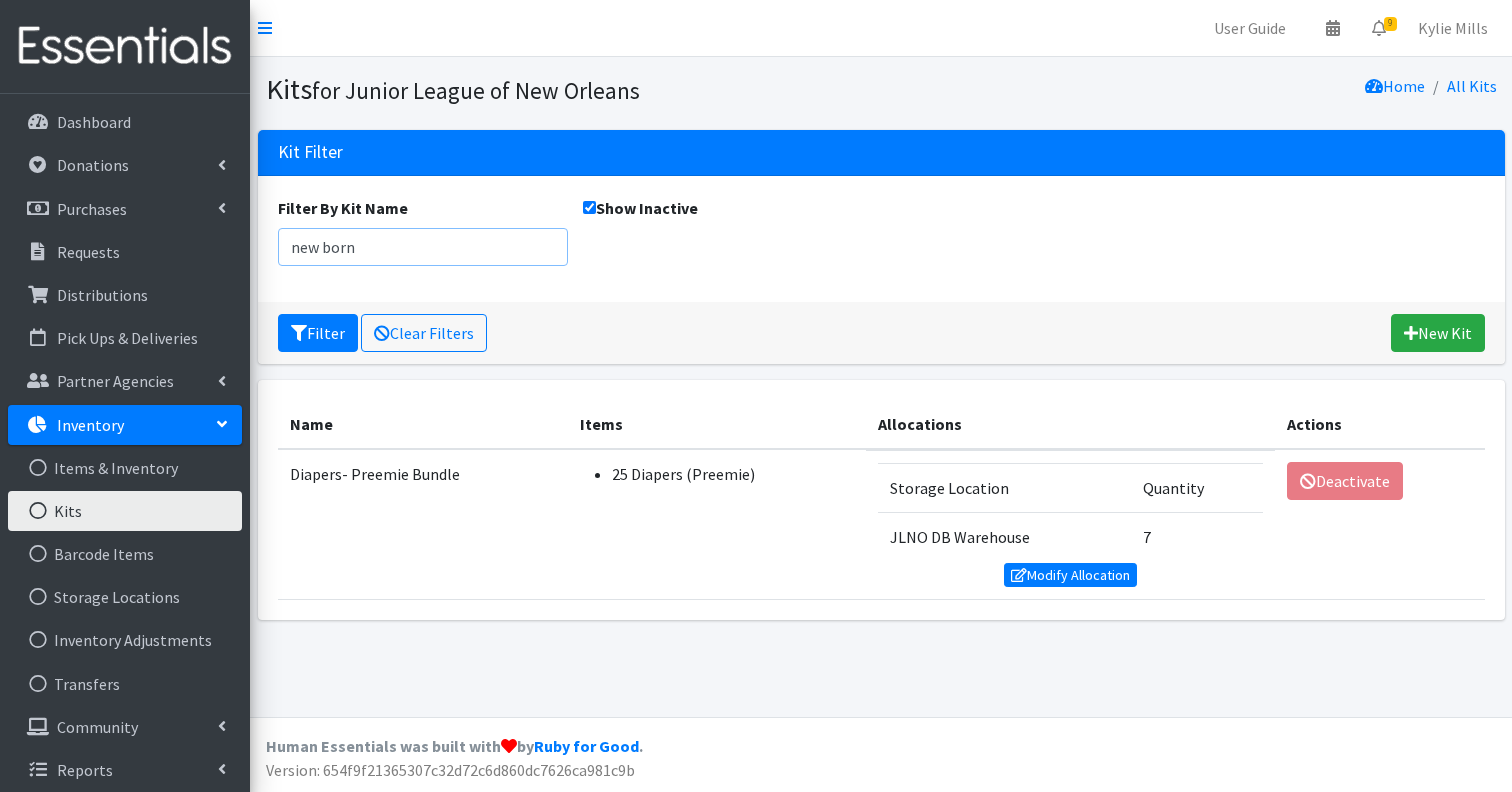 click on "Filter" at bounding box center [318, 333] 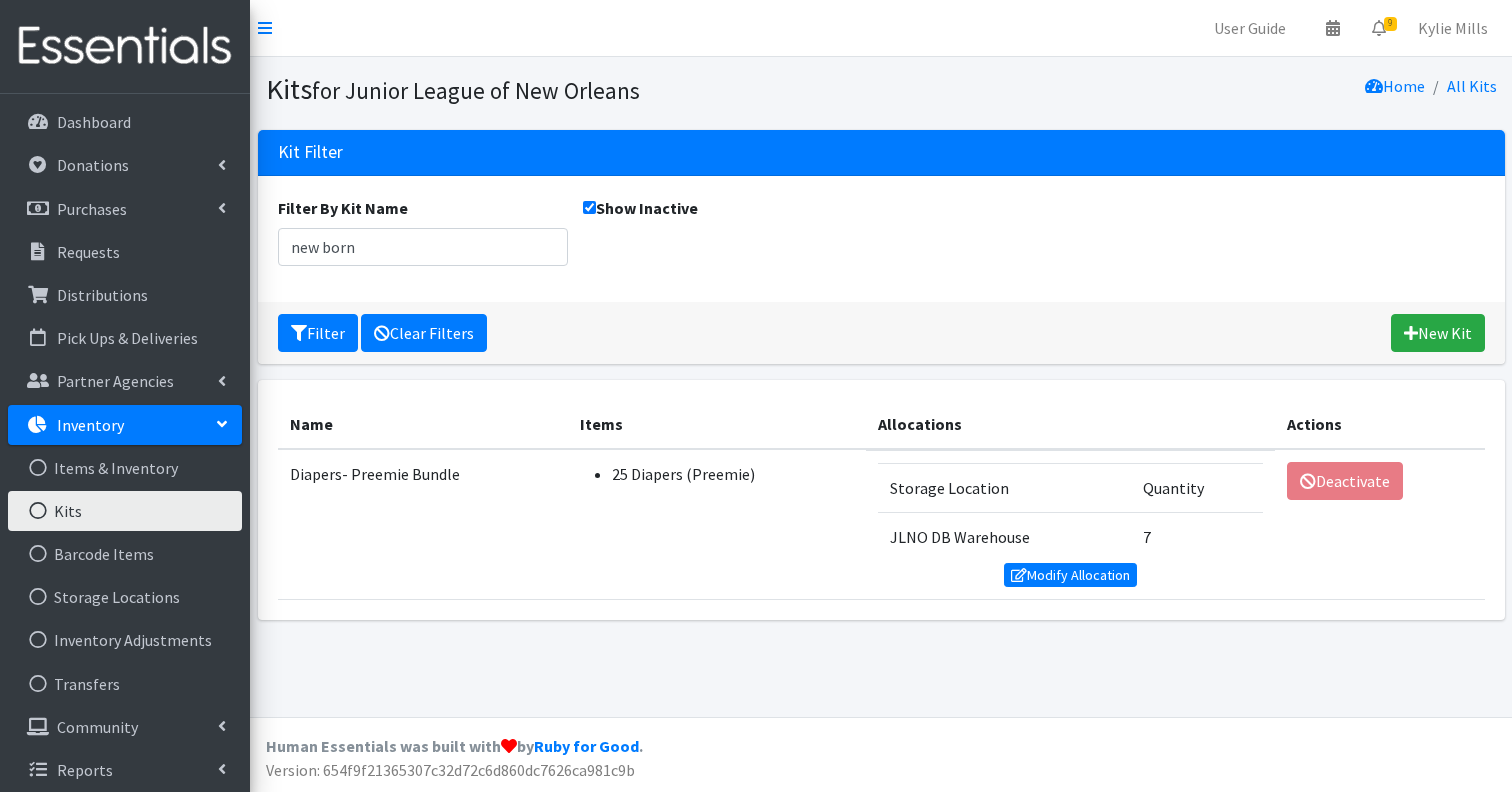 click on "Clear Filters" at bounding box center (424, 333) 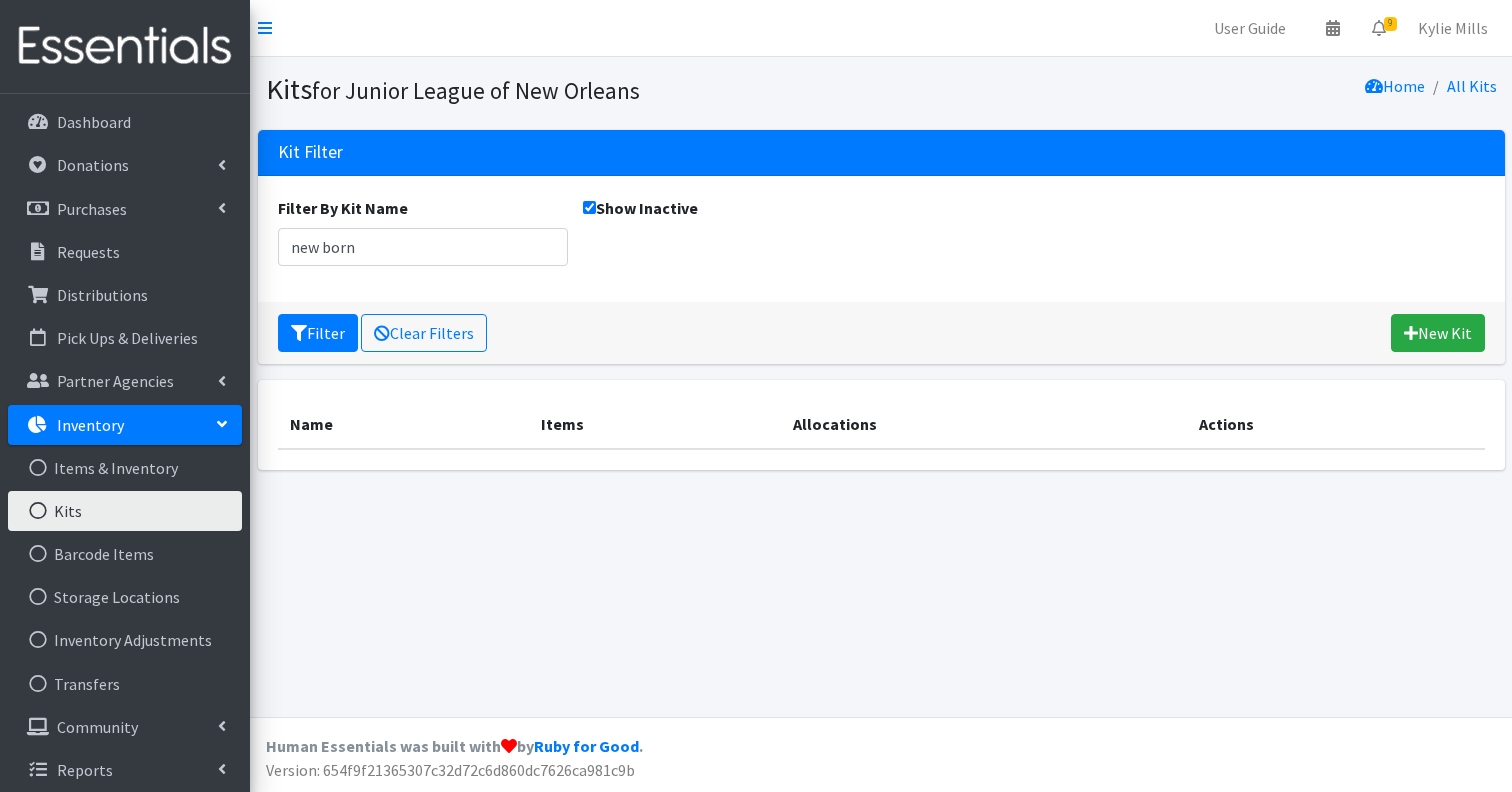 scroll, scrollTop: 0, scrollLeft: 0, axis: both 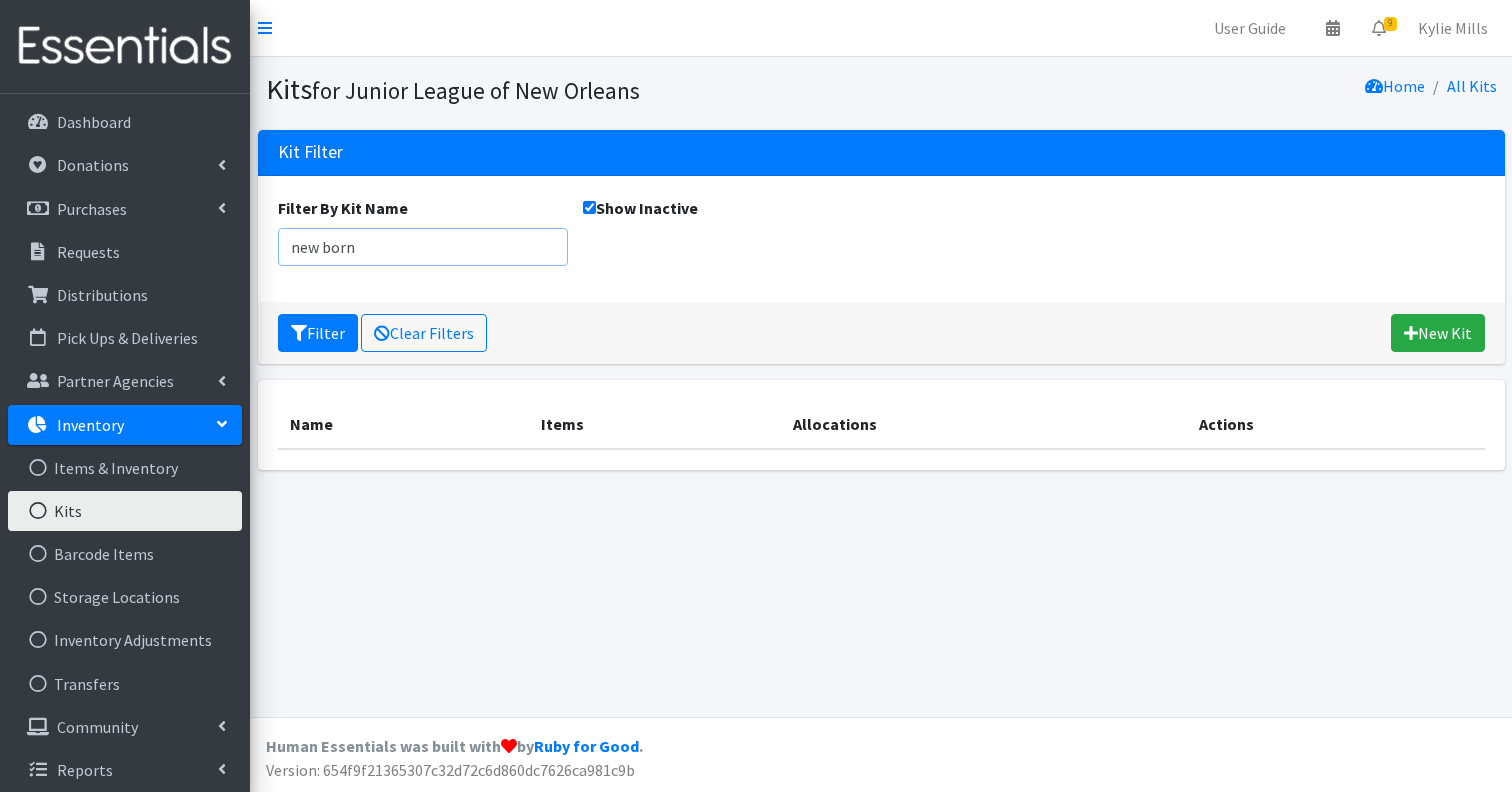 click on "new born" at bounding box center (423, 247) 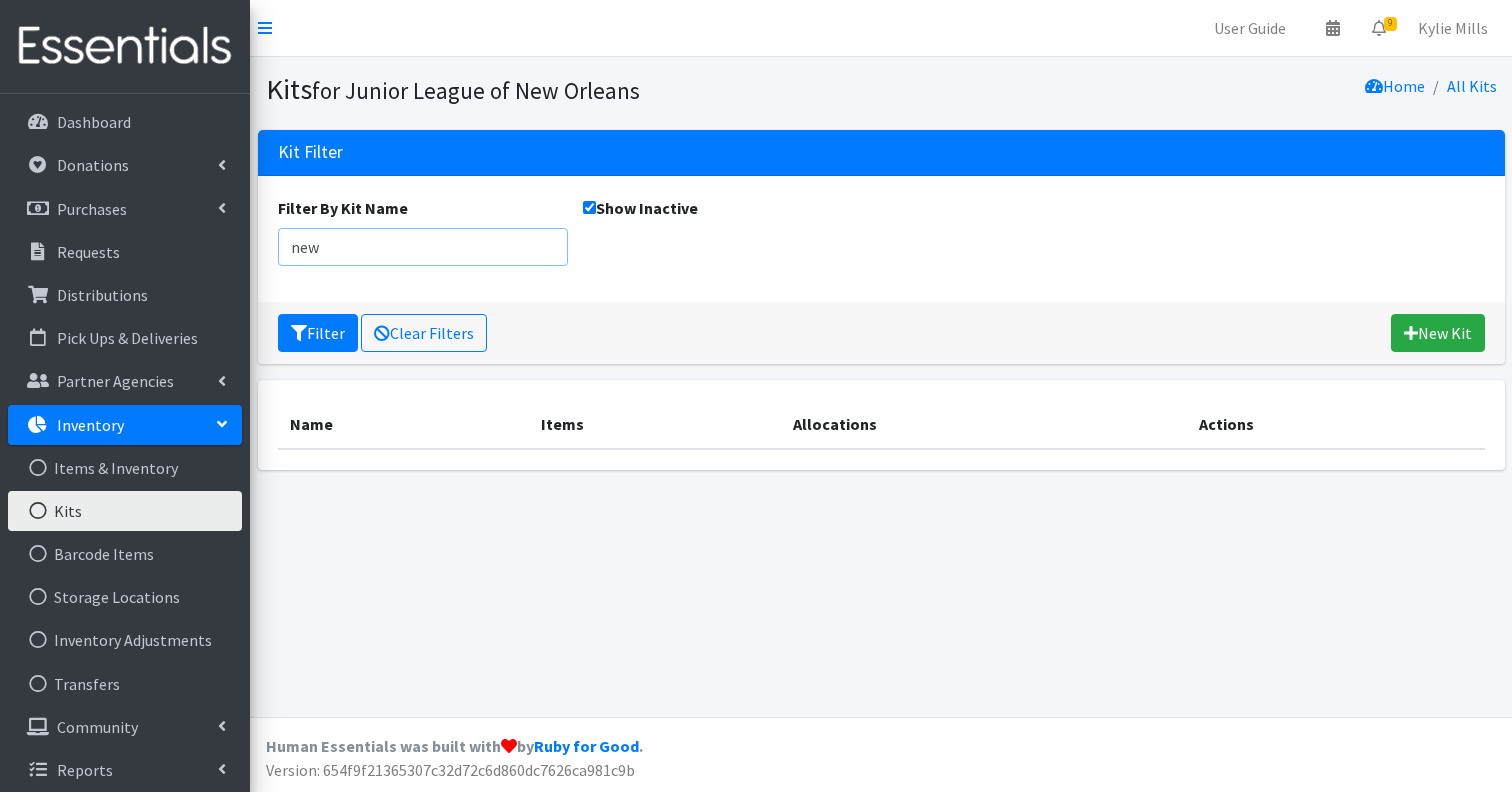 type on "new" 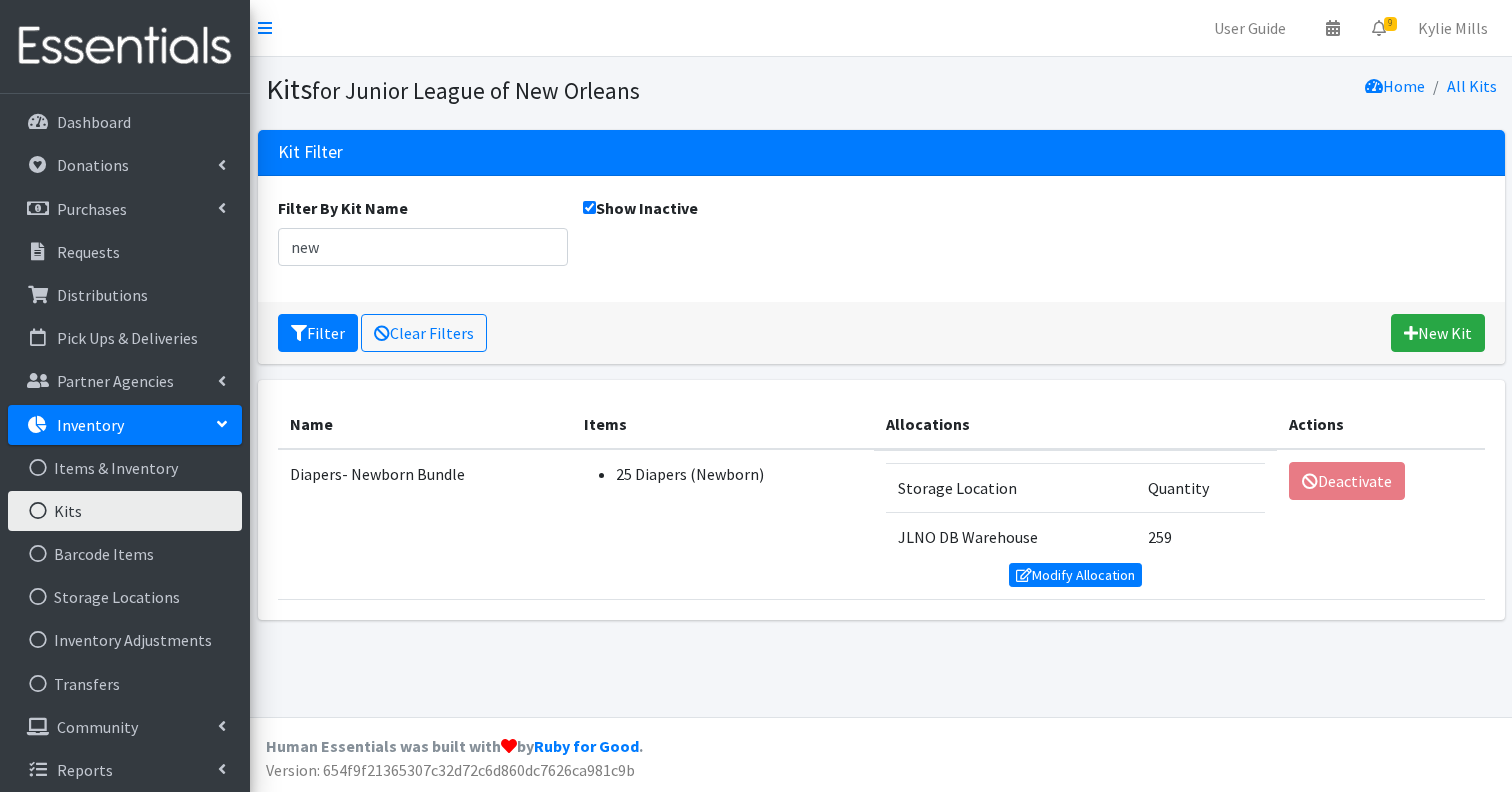 scroll, scrollTop: 0, scrollLeft: 0, axis: both 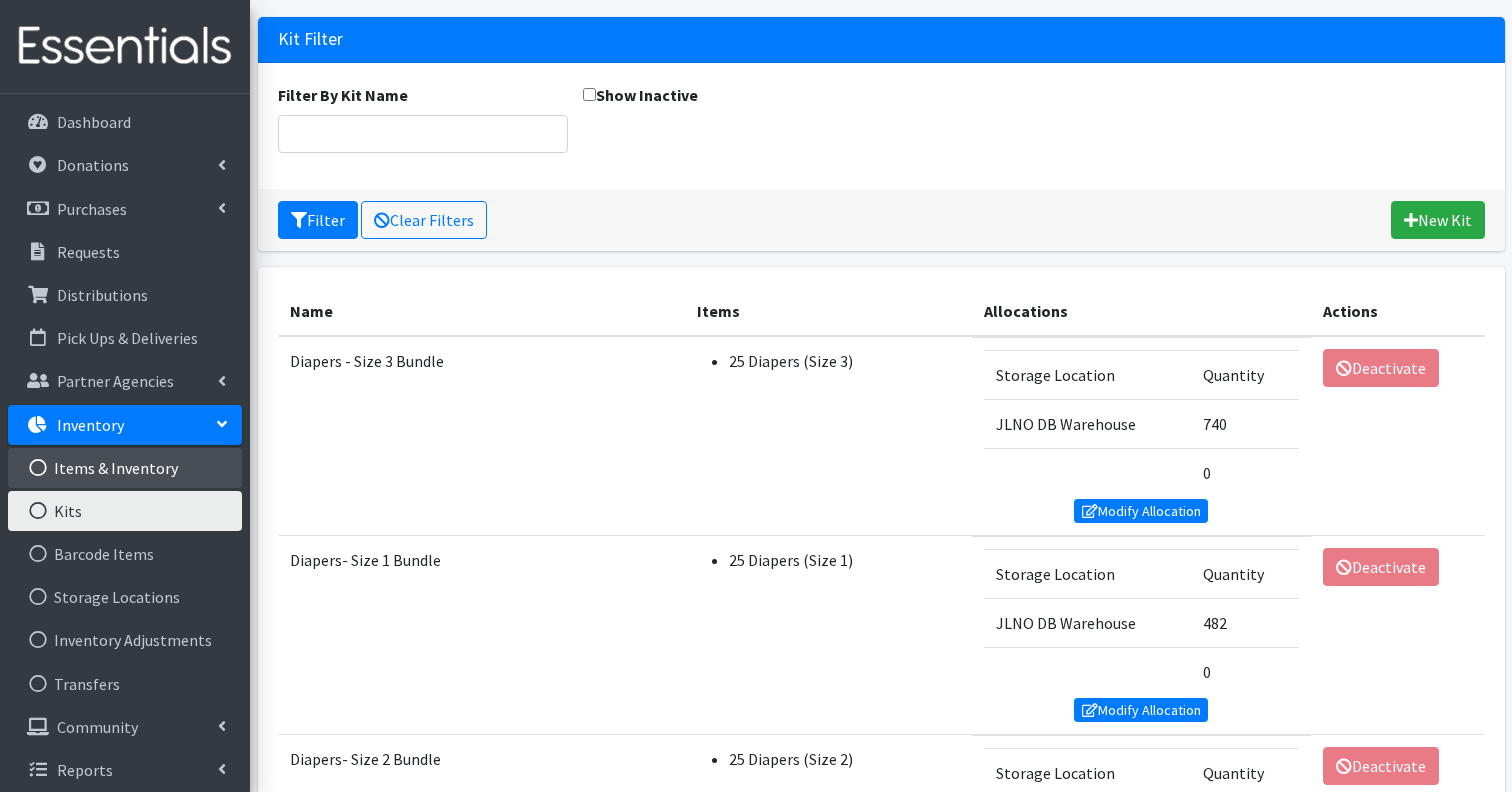 click on "Items & Inventory" at bounding box center [125, 468] 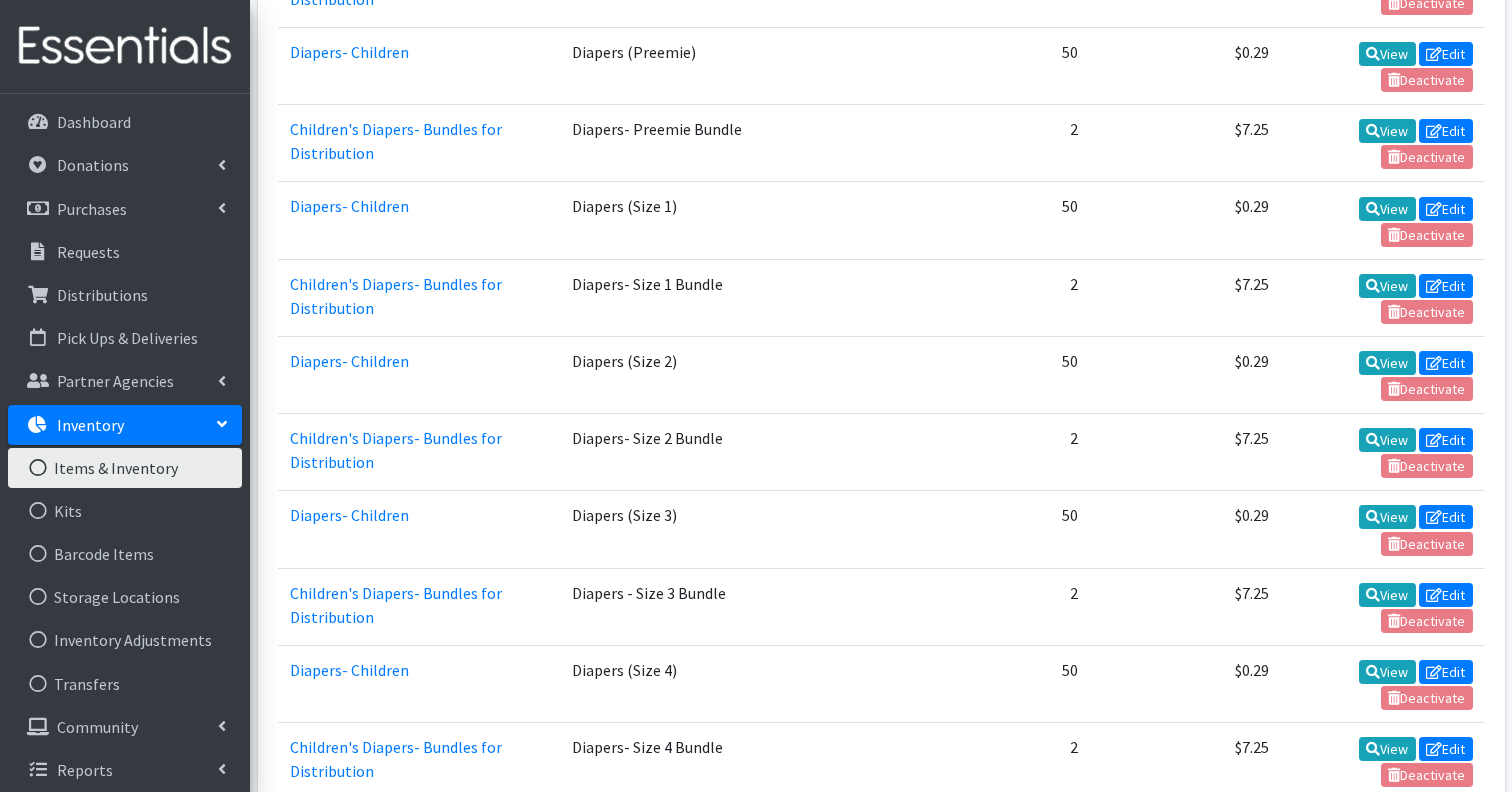 scroll, scrollTop: 2832, scrollLeft: 0, axis: vertical 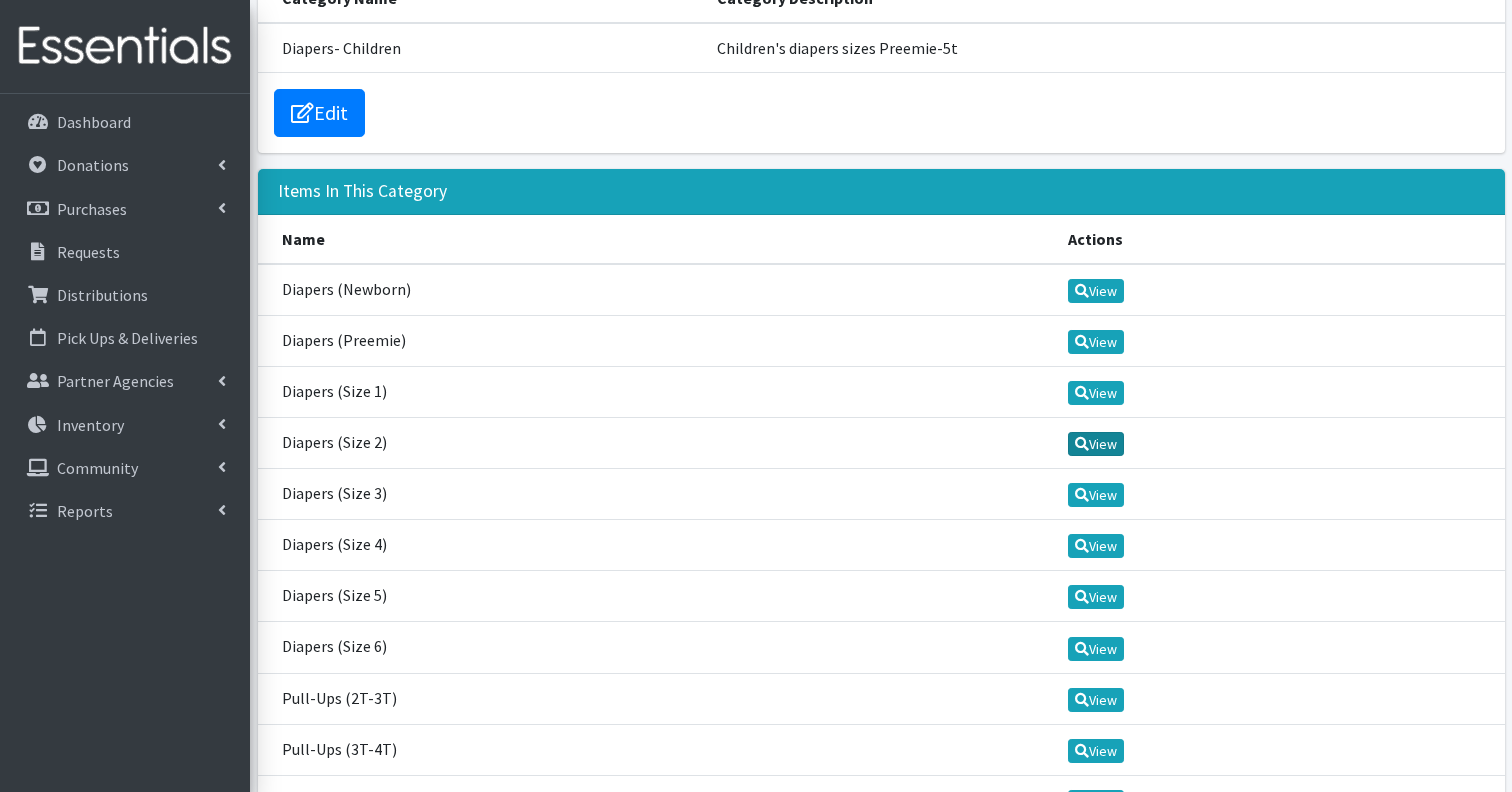 click on "View" at bounding box center (1096, 444) 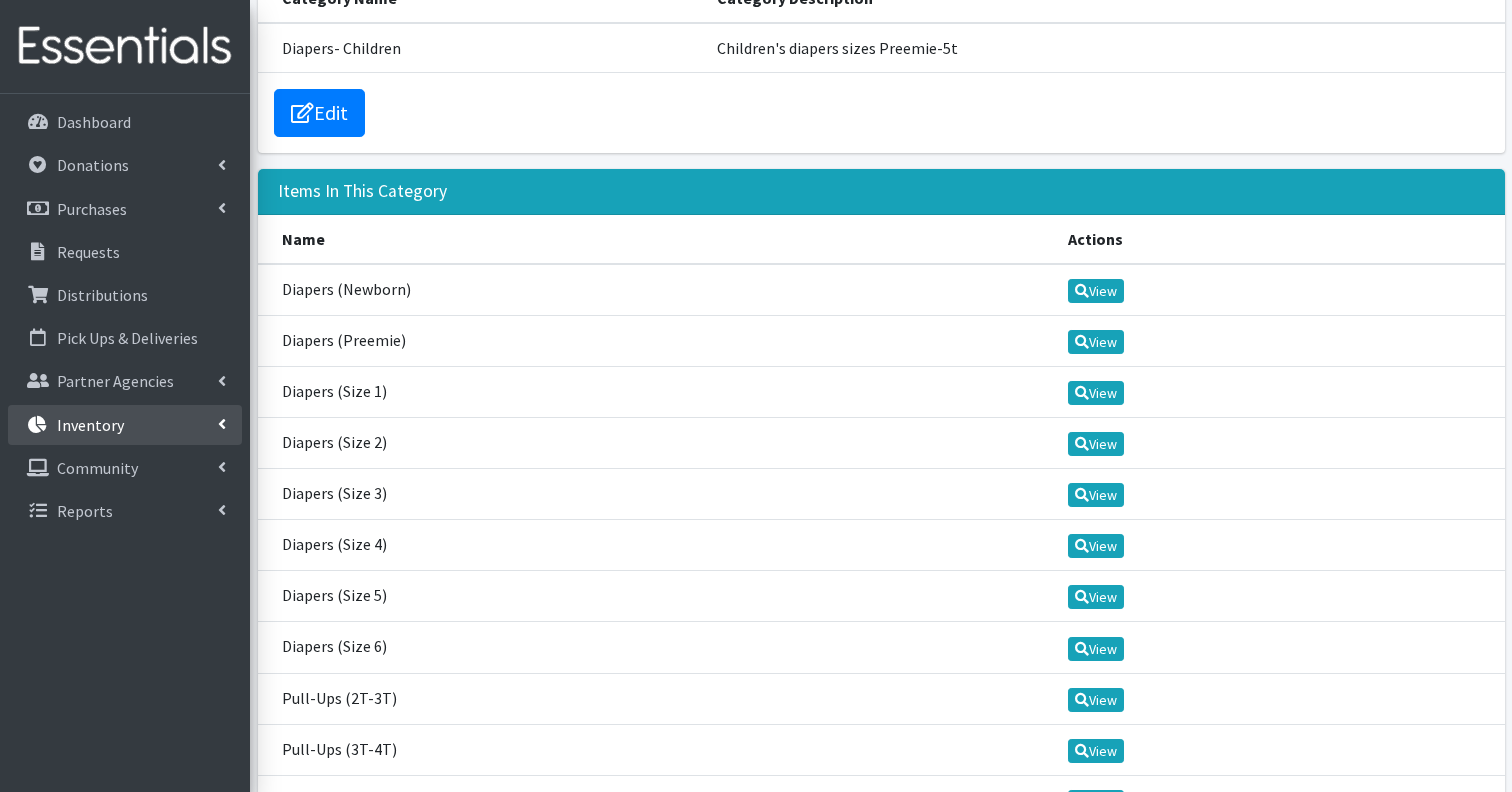 click on "Inventory" at bounding box center (125, 425) 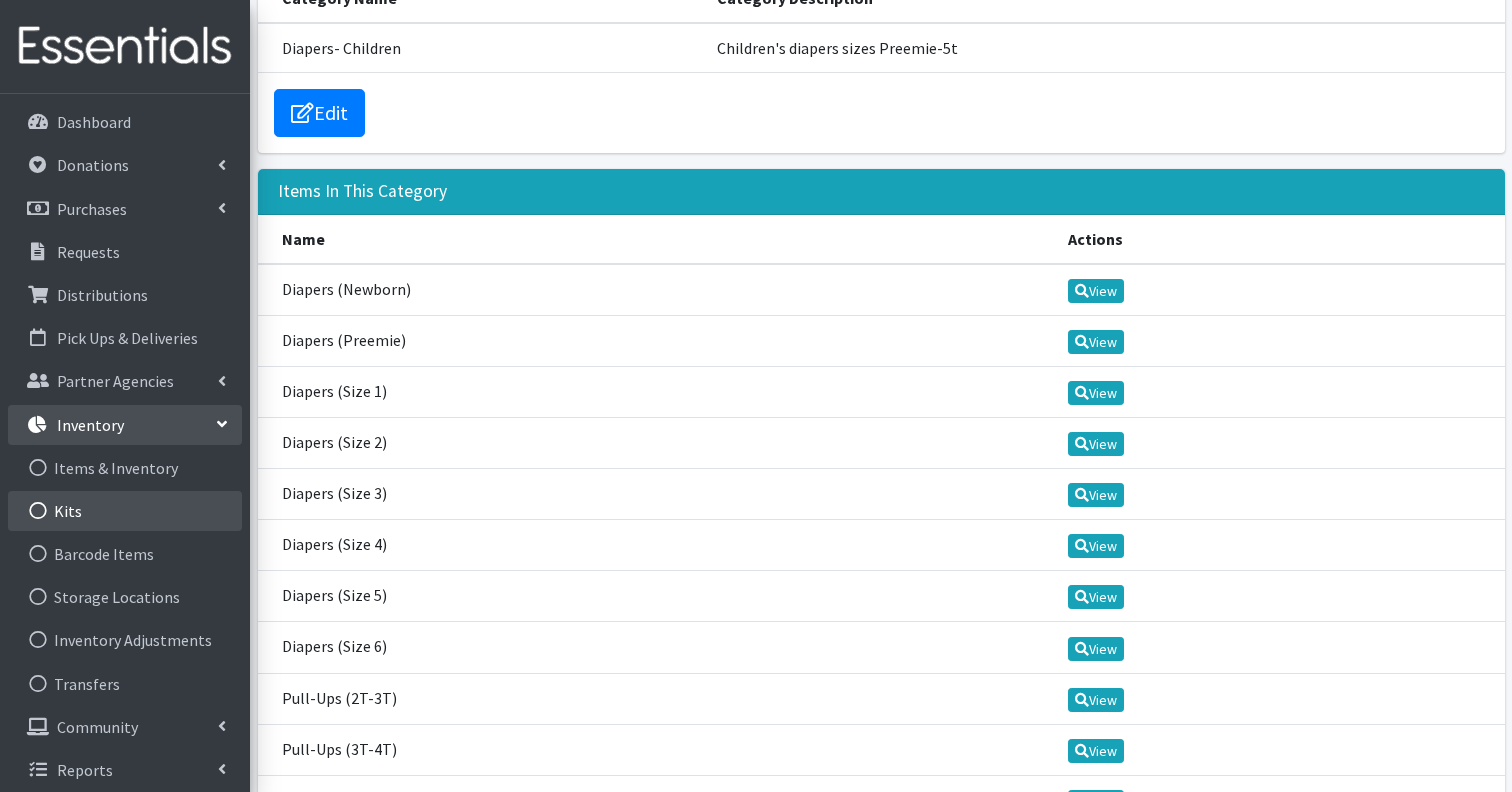 click on "Kits" at bounding box center [125, 511] 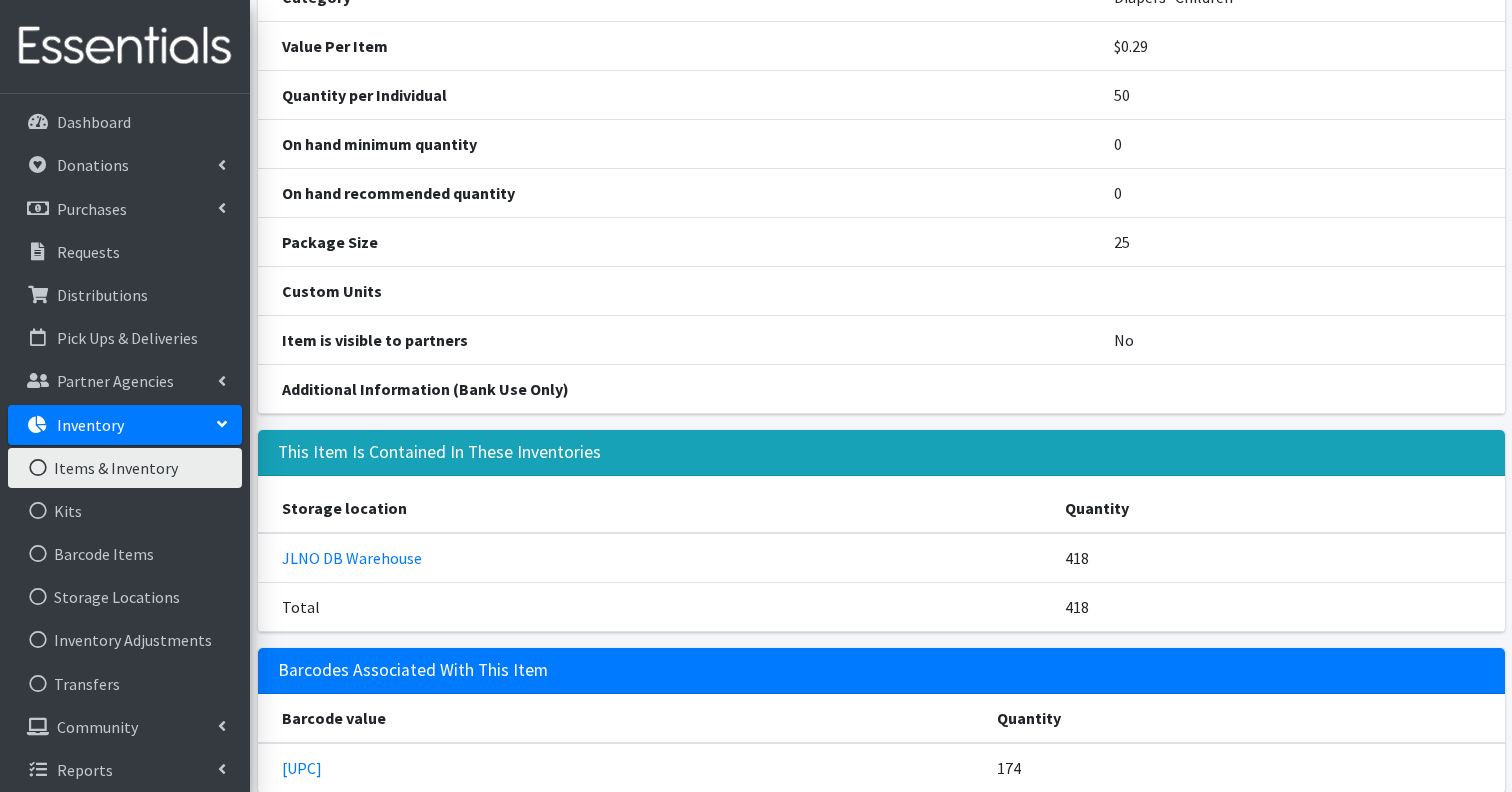 scroll, scrollTop: 253, scrollLeft: 0, axis: vertical 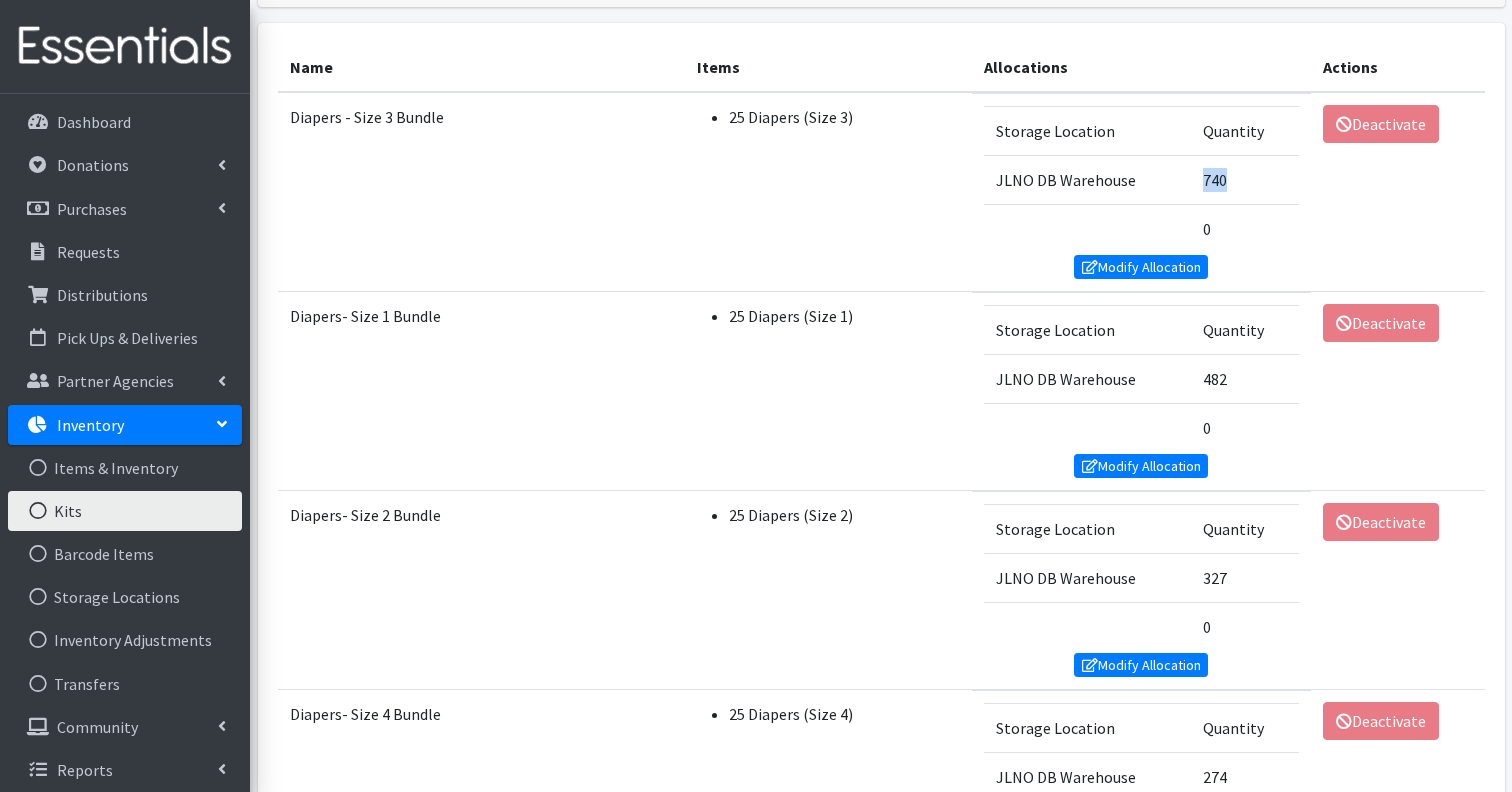 drag, startPoint x: 1228, startPoint y: 176, endPoint x: 1172, endPoint y: 176, distance: 56 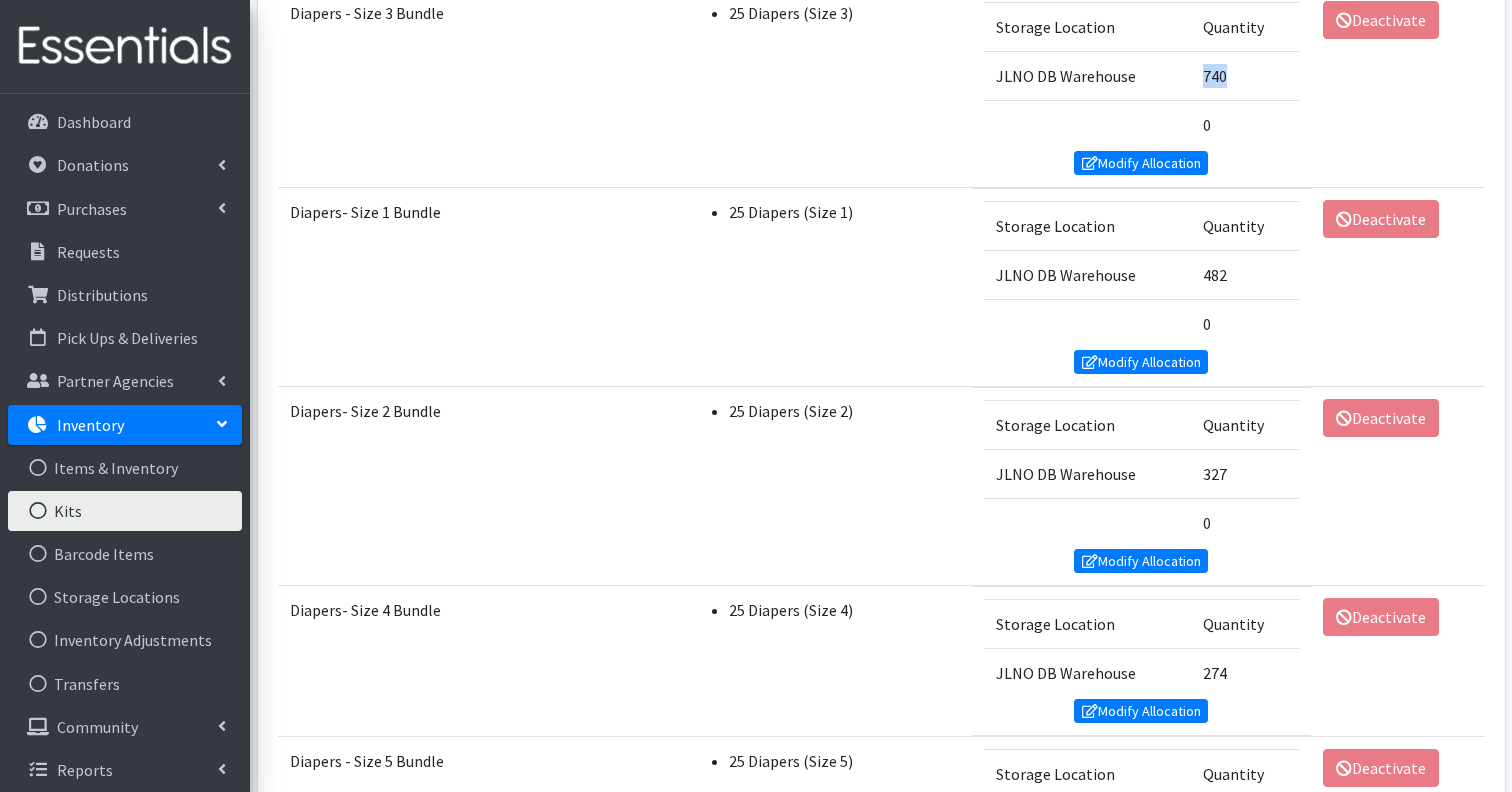 scroll, scrollTop: 463, scrollLeft: 0, axis: vertical 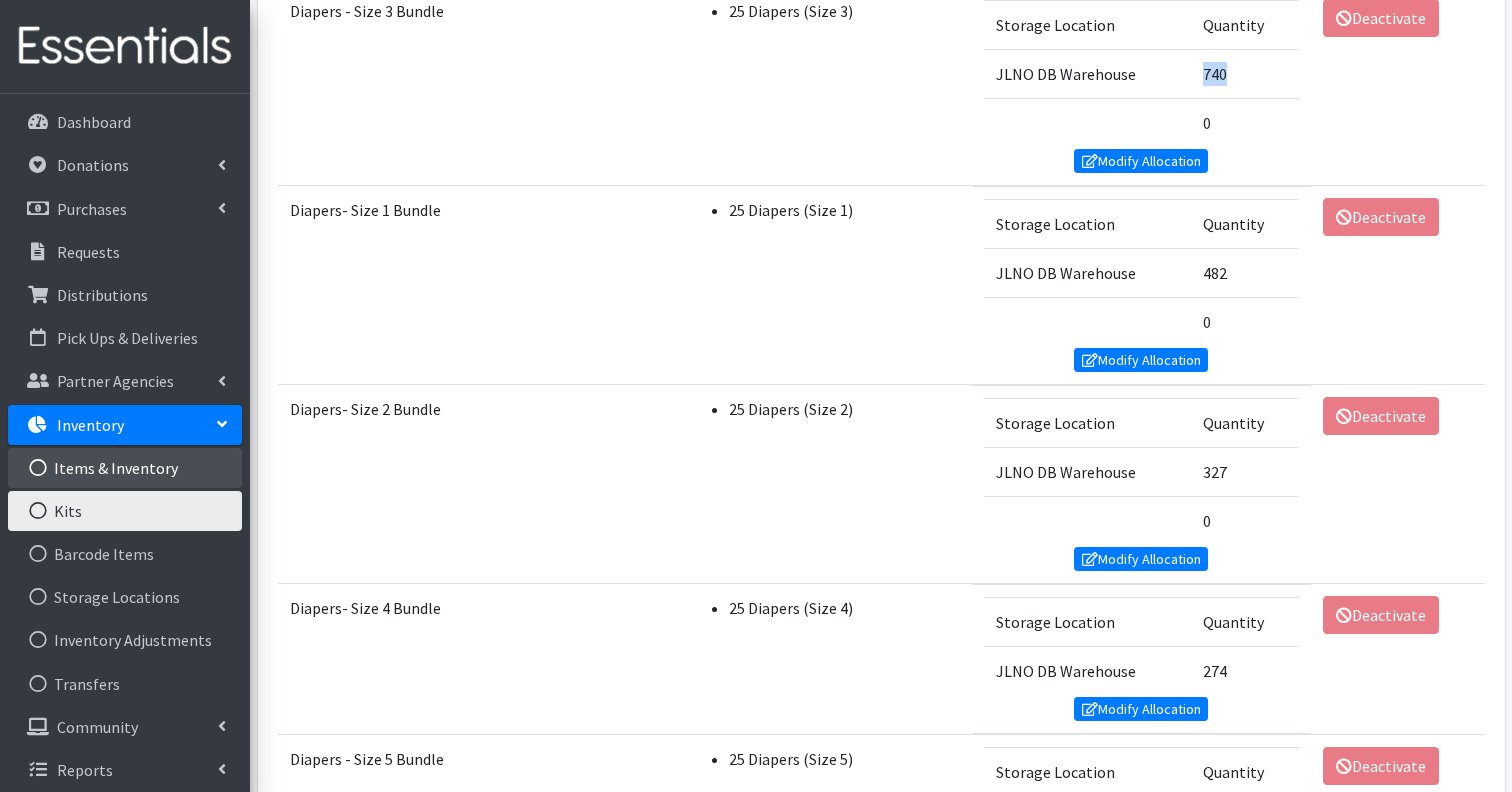 click on "Items & Inventory" at bounding box center [125, 468] 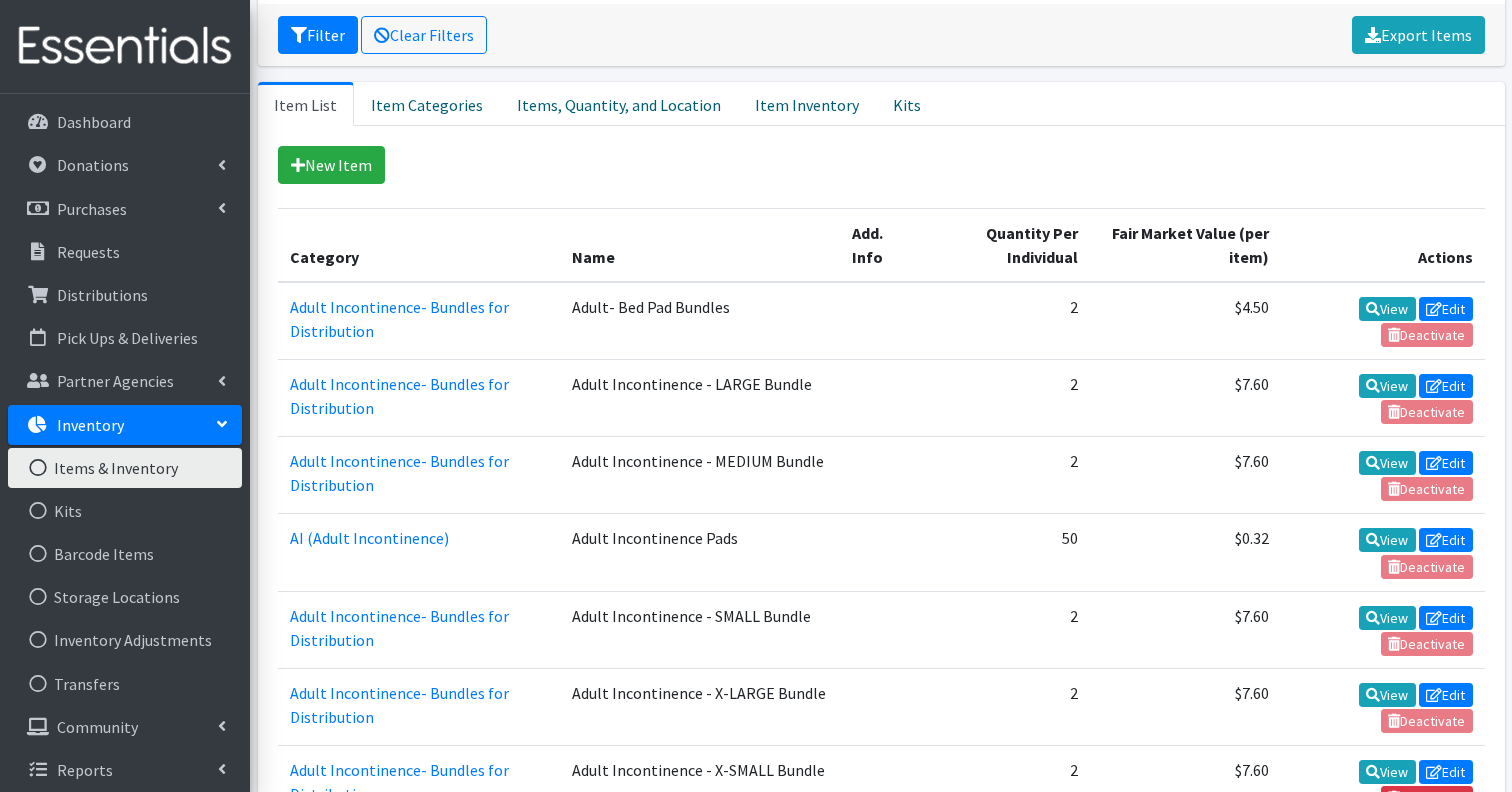 scroll, scrollTop: 350, scrollLeft: 0, axis: vertical 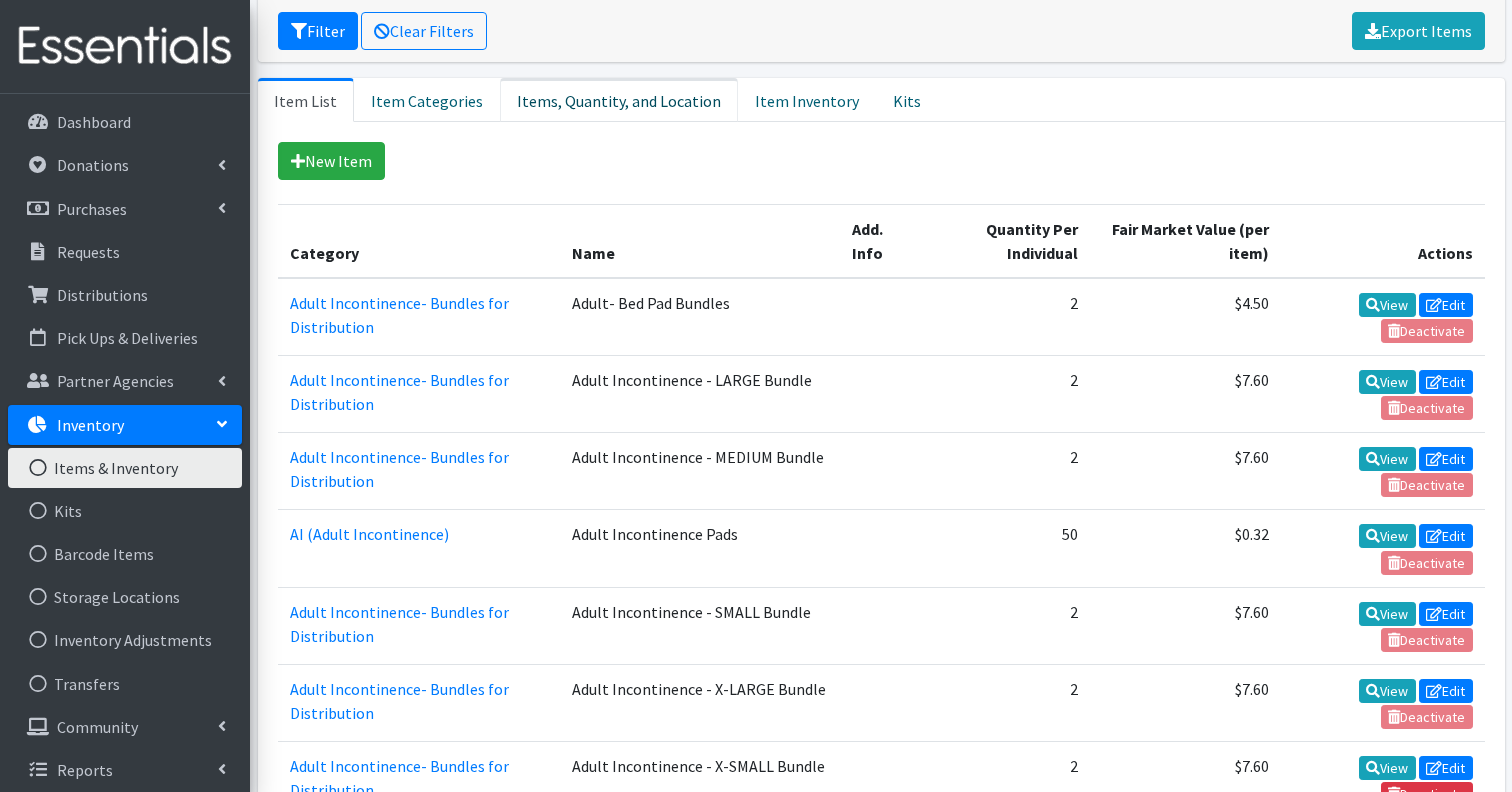 click on "Items,
Quantity, and Location" at bounding box center [619, 100] 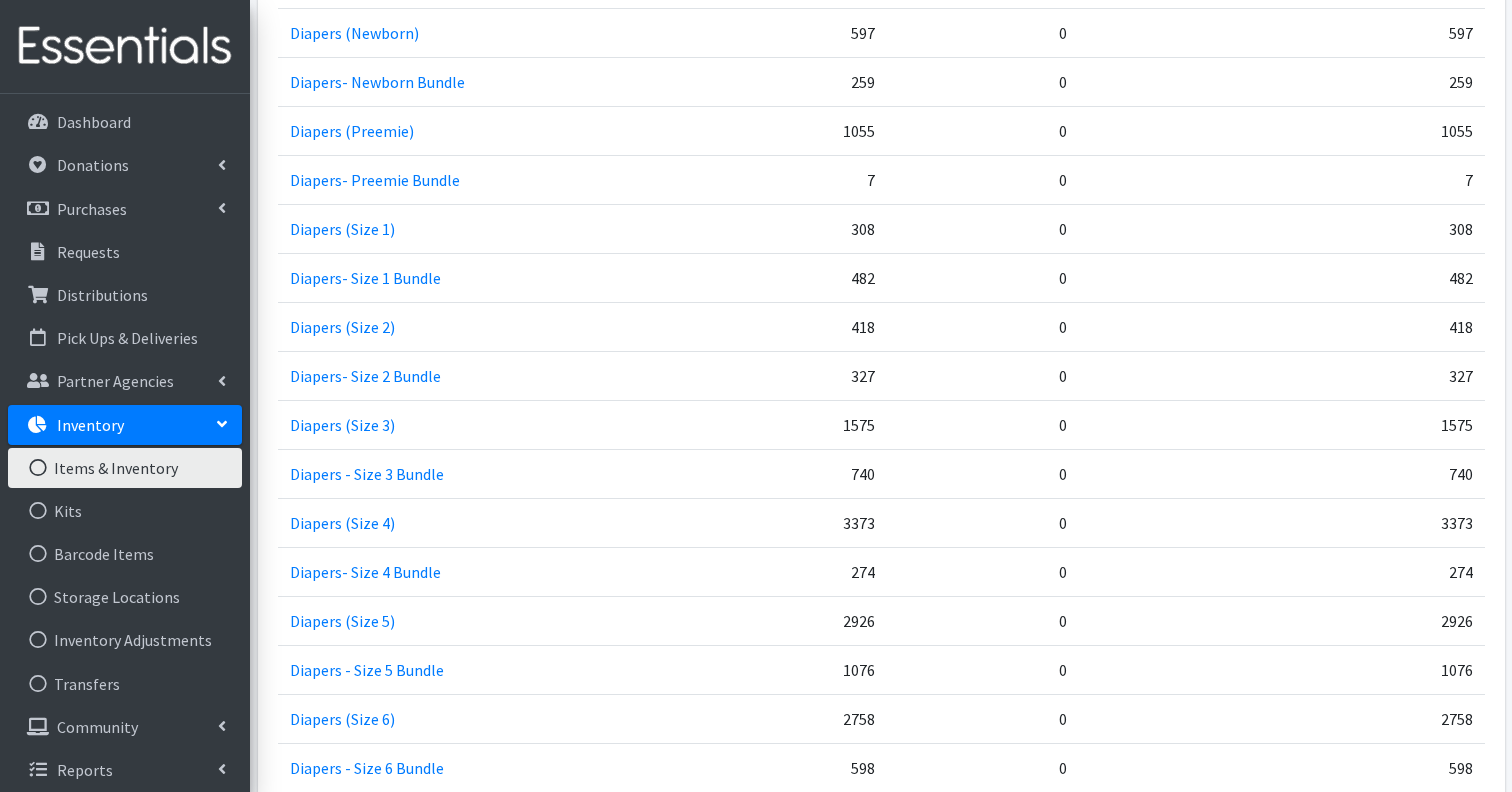 scroll, scrollTop: 1923, scrollLeft: 0, axis: vertical 